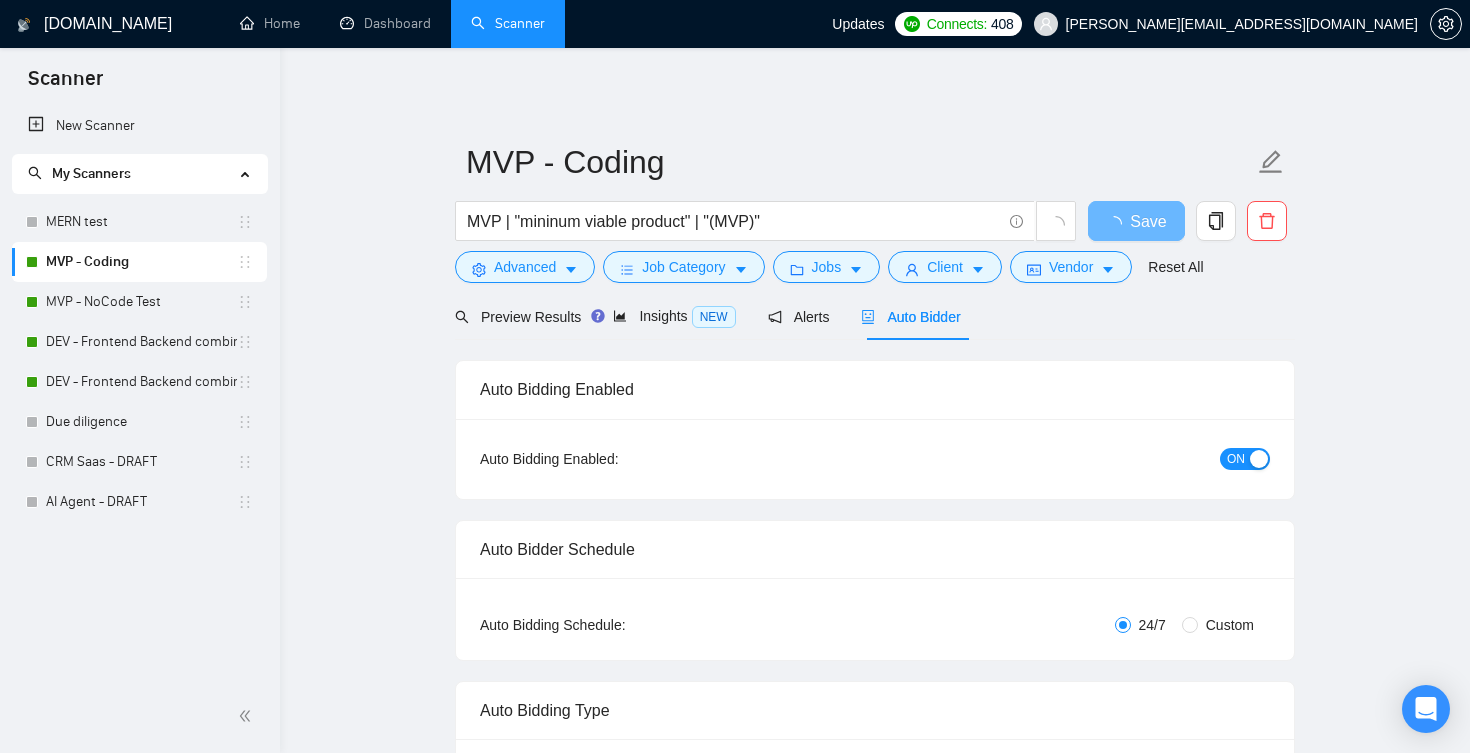scroll, scrollTop: 0, scrollLeft: 0, axis: both 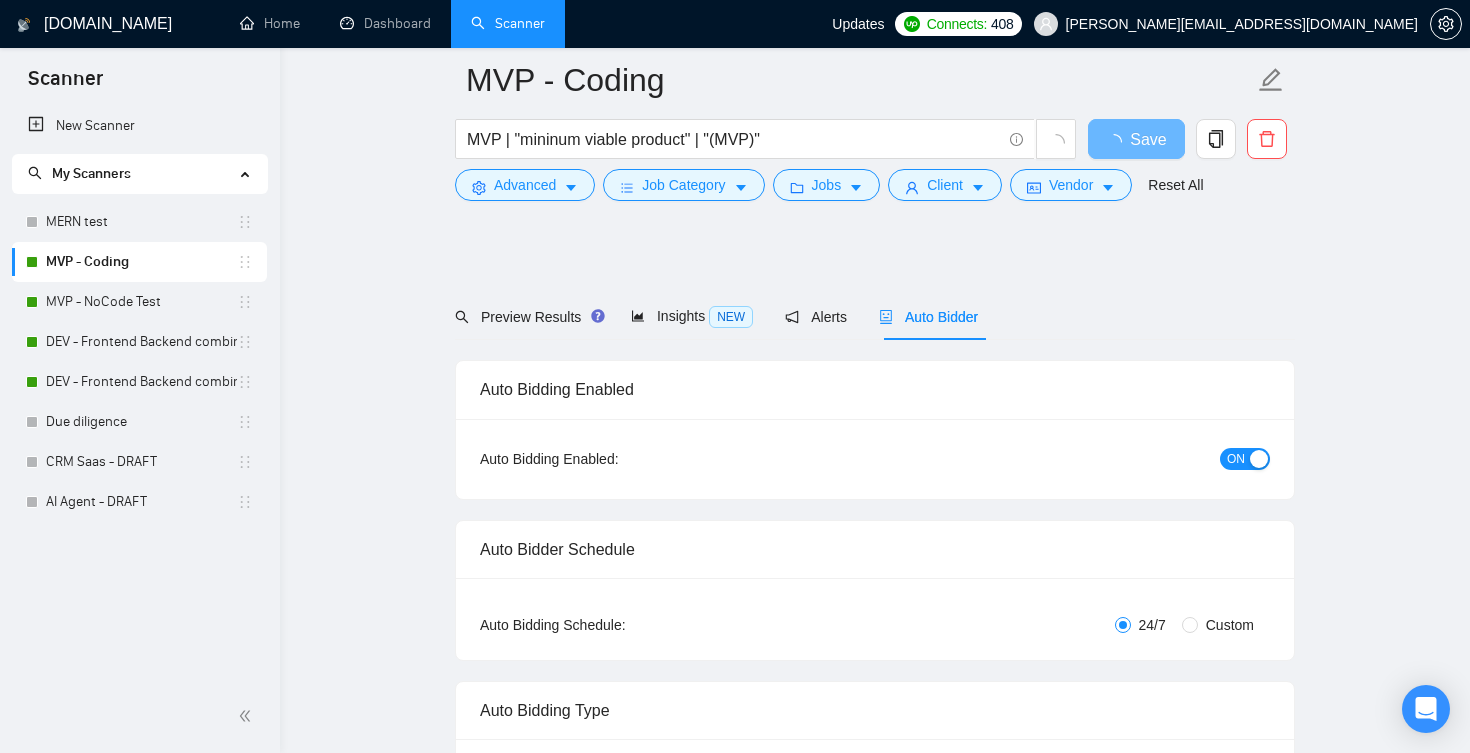 click on "Cover letter template:" at bounding box center (875, 2234) 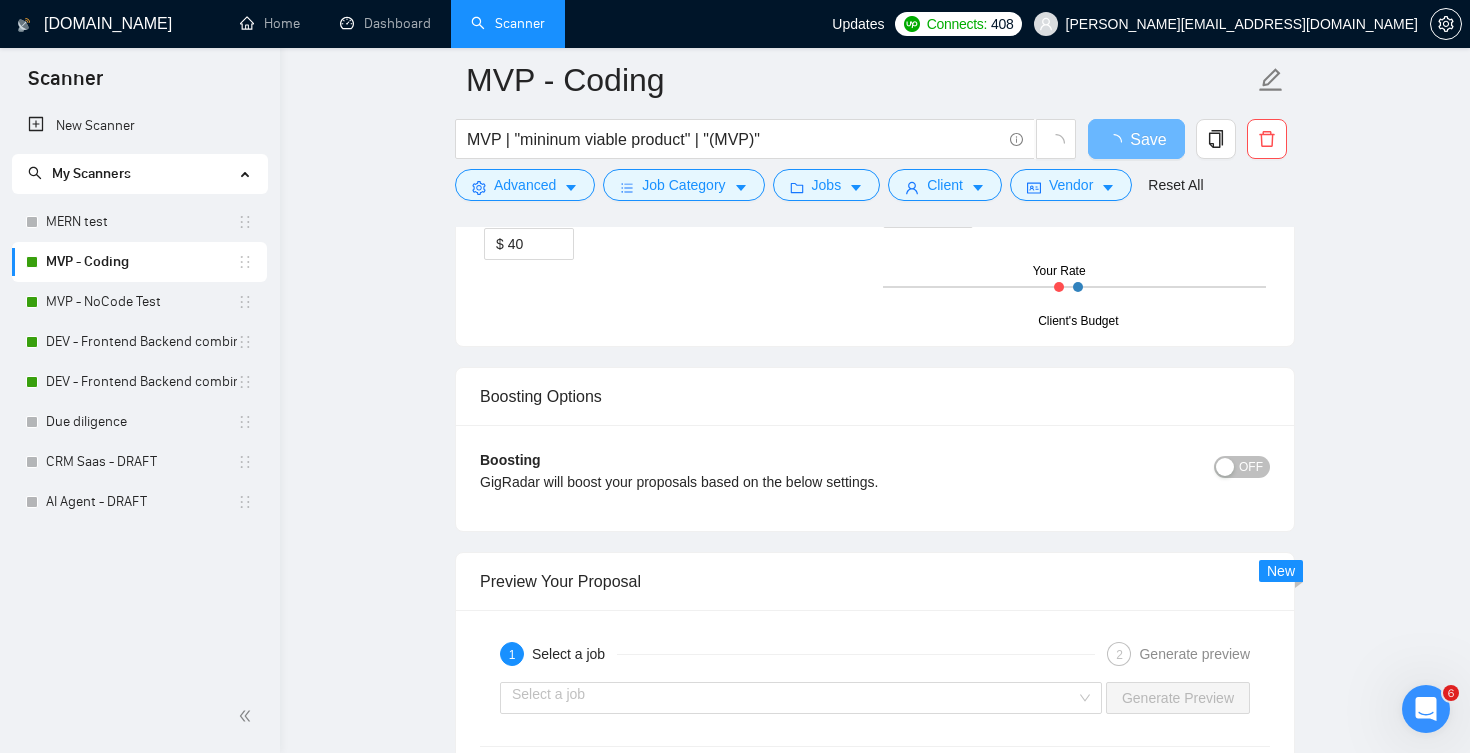 scroll, scrollTop: 0, scrollLeft: 0, axis: both 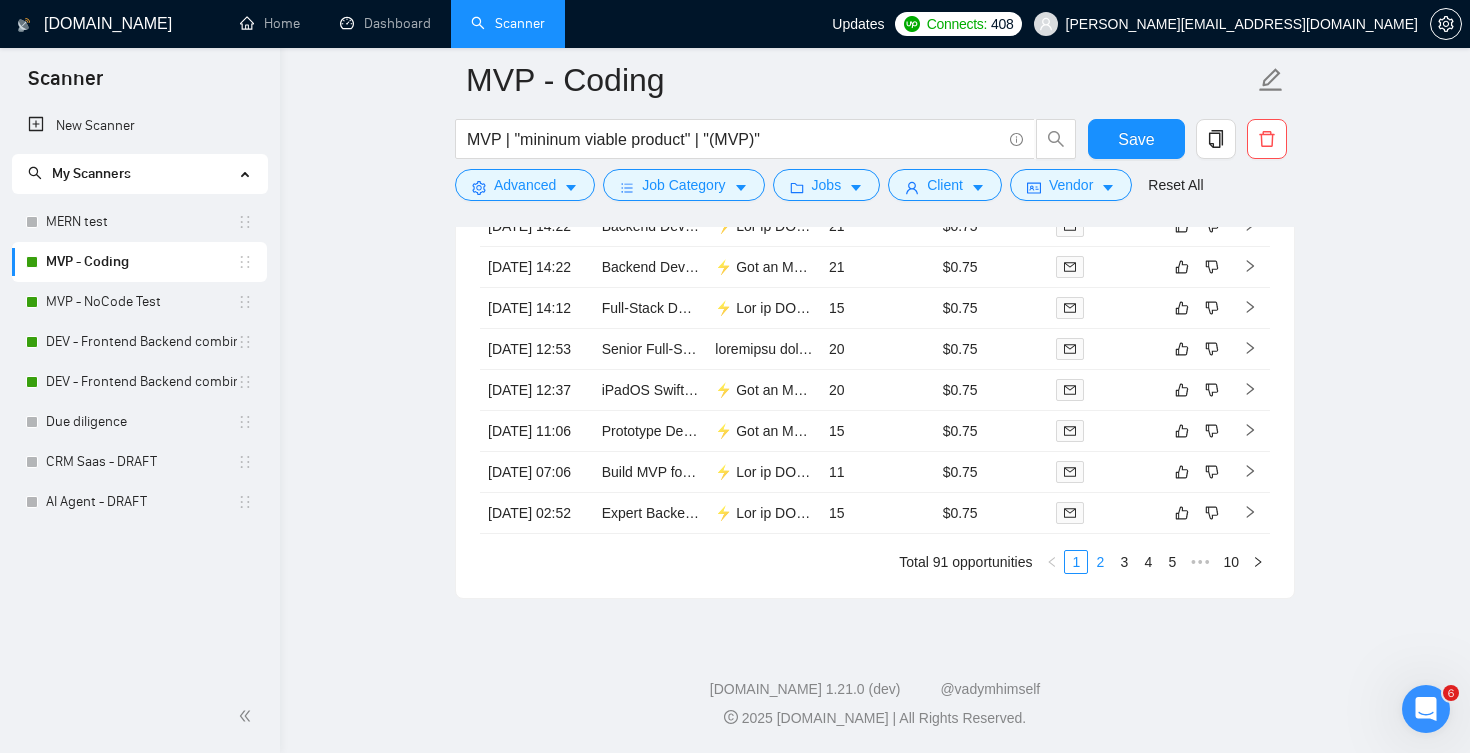 click on "2" at bounding box center (1100, 562) 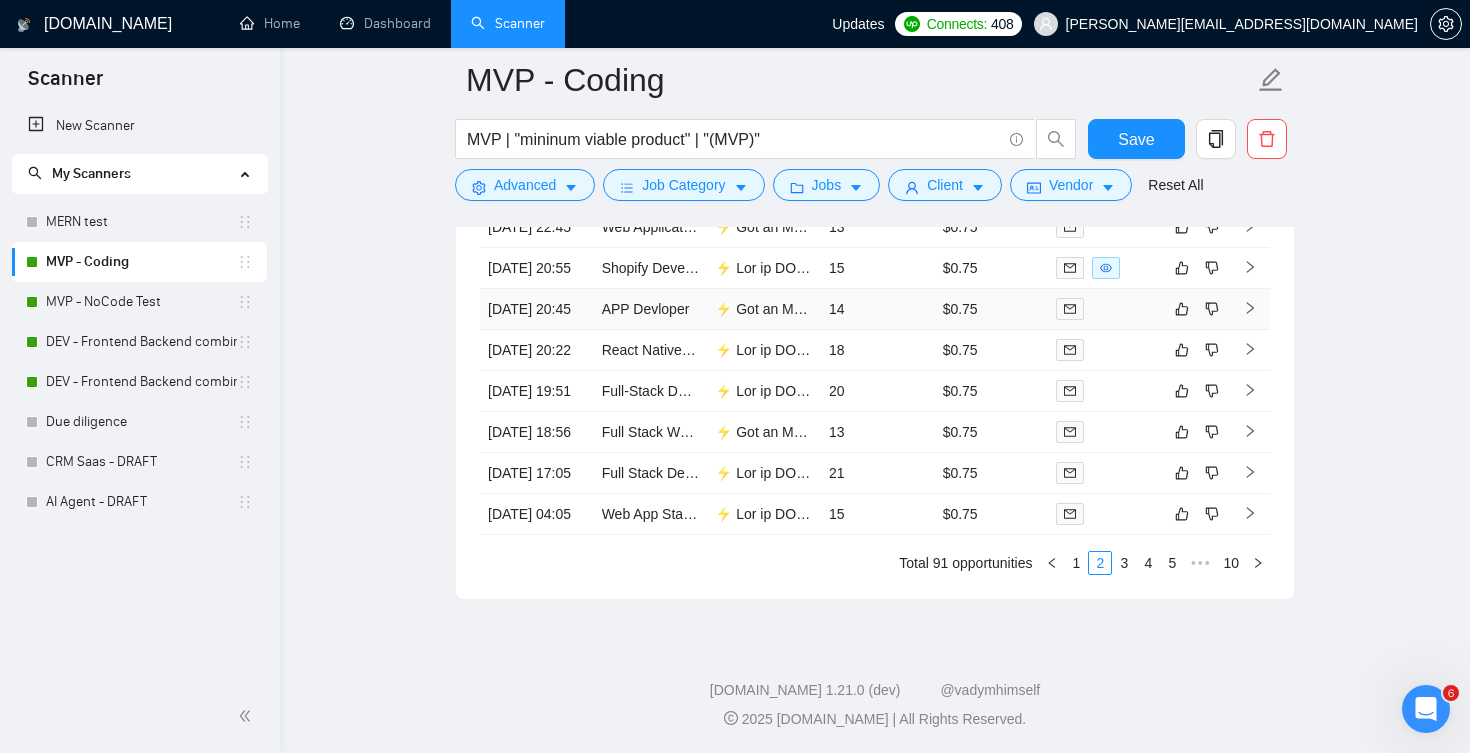scroll, scrollTop: 4804, scrollLeft: 0, axis: vertical 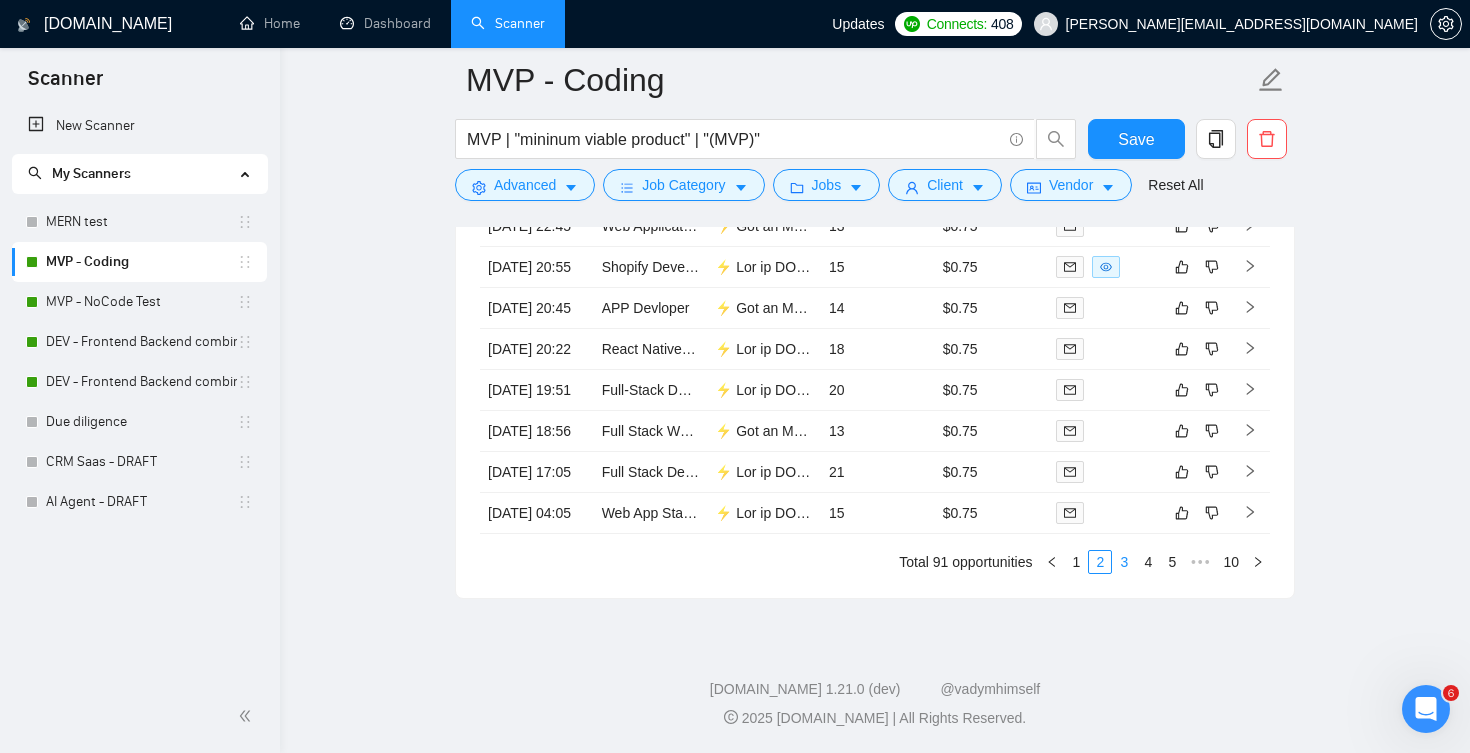 click on "3" at bounding box center [1124, 562] 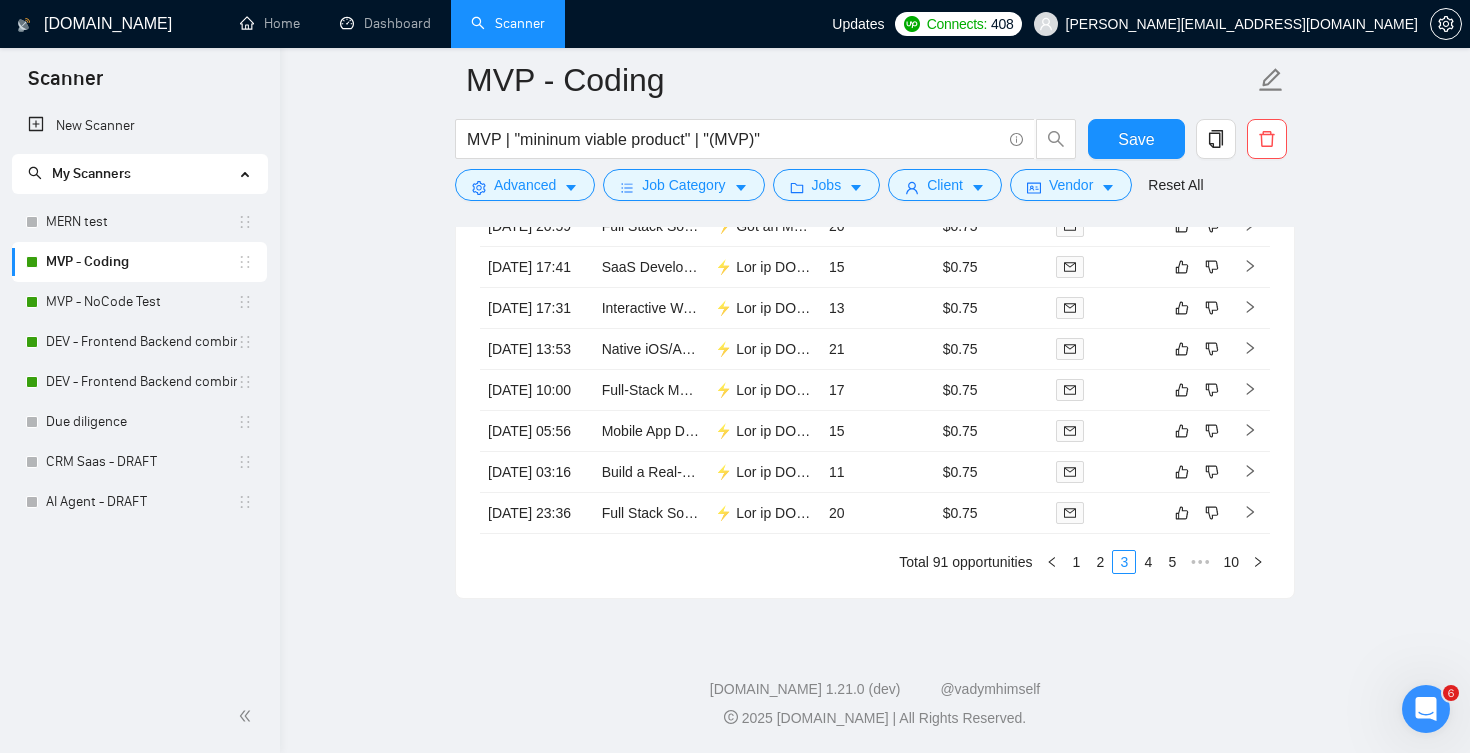 scroll, scrollTop: 4816, scrollLeft: 0, axis: vertical 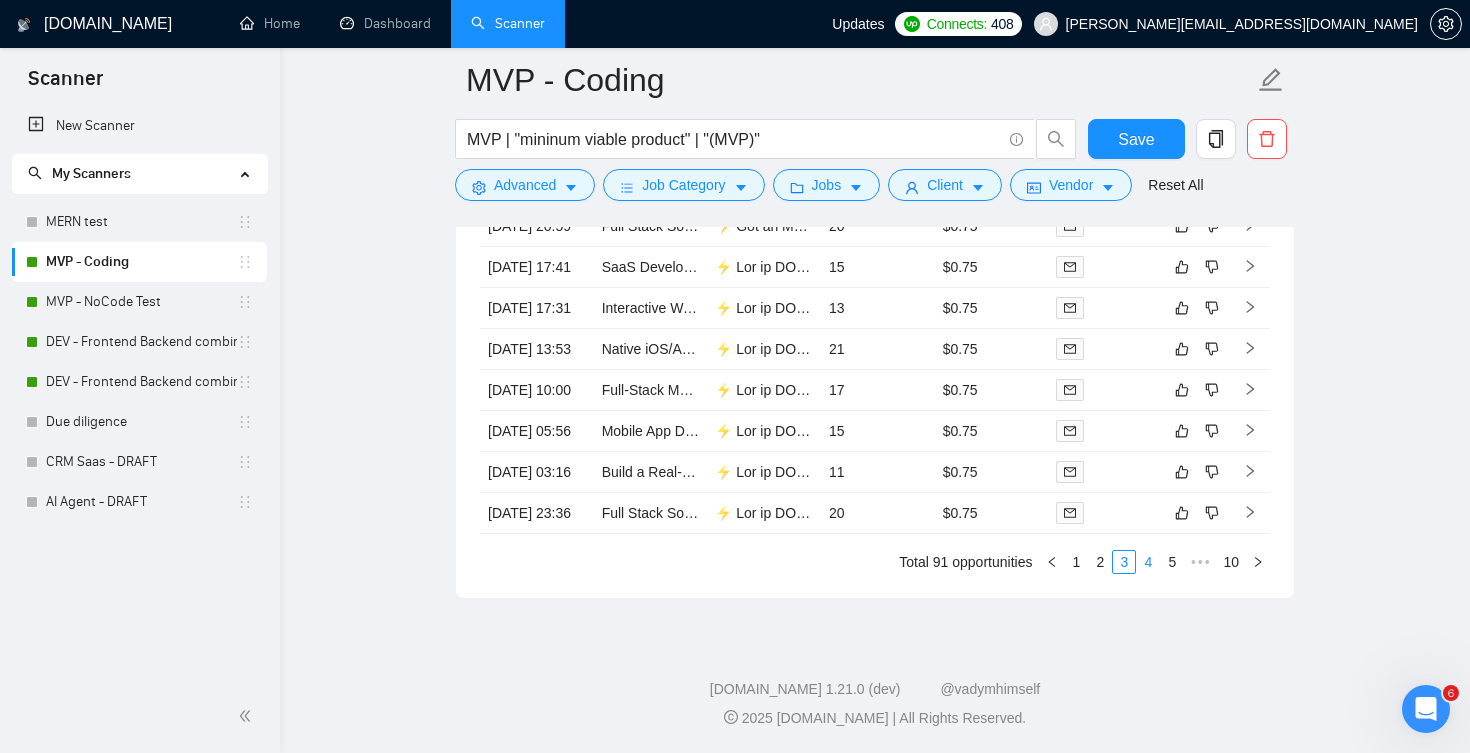 click on "4" at bounding box center [1148, 562] 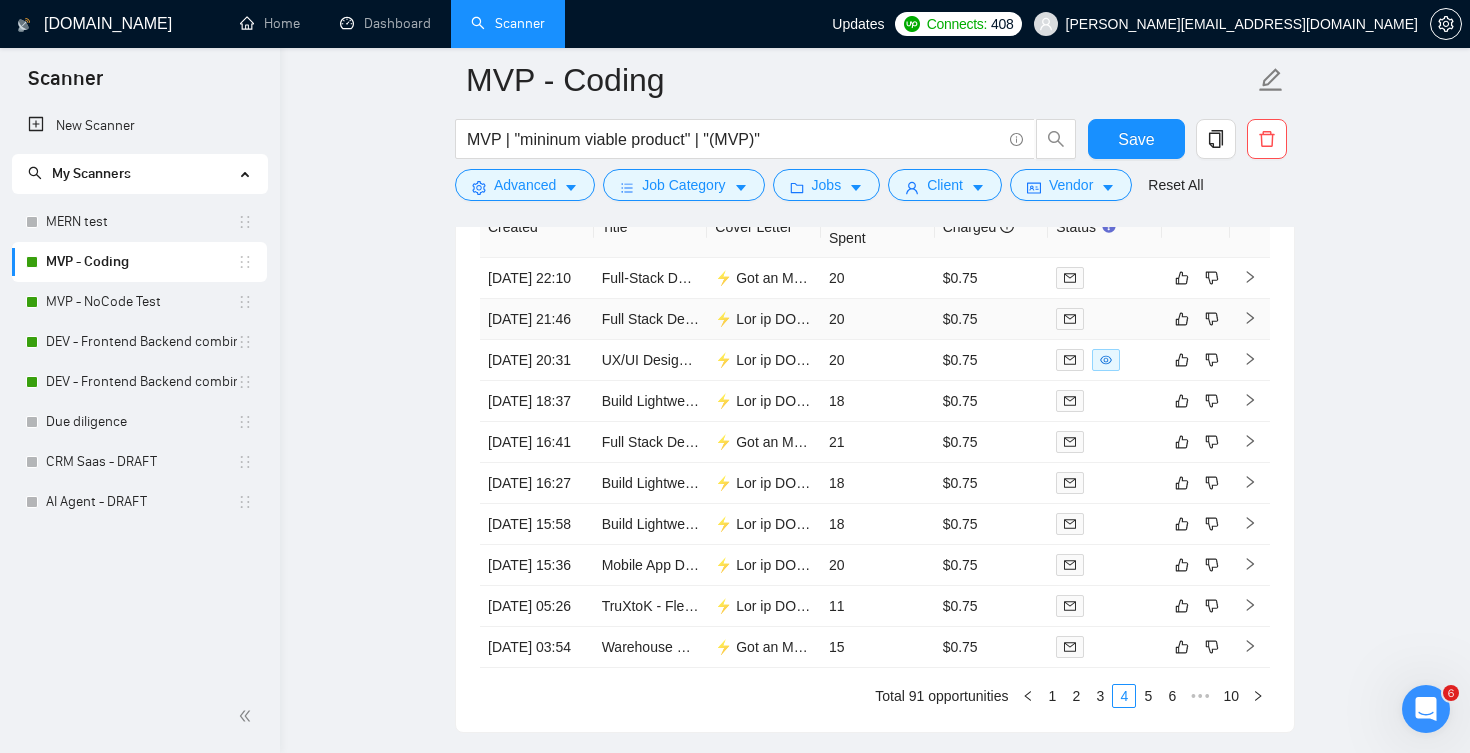 scroll, scrollTop: 4599, scrollLeft: 0, axis: vertical 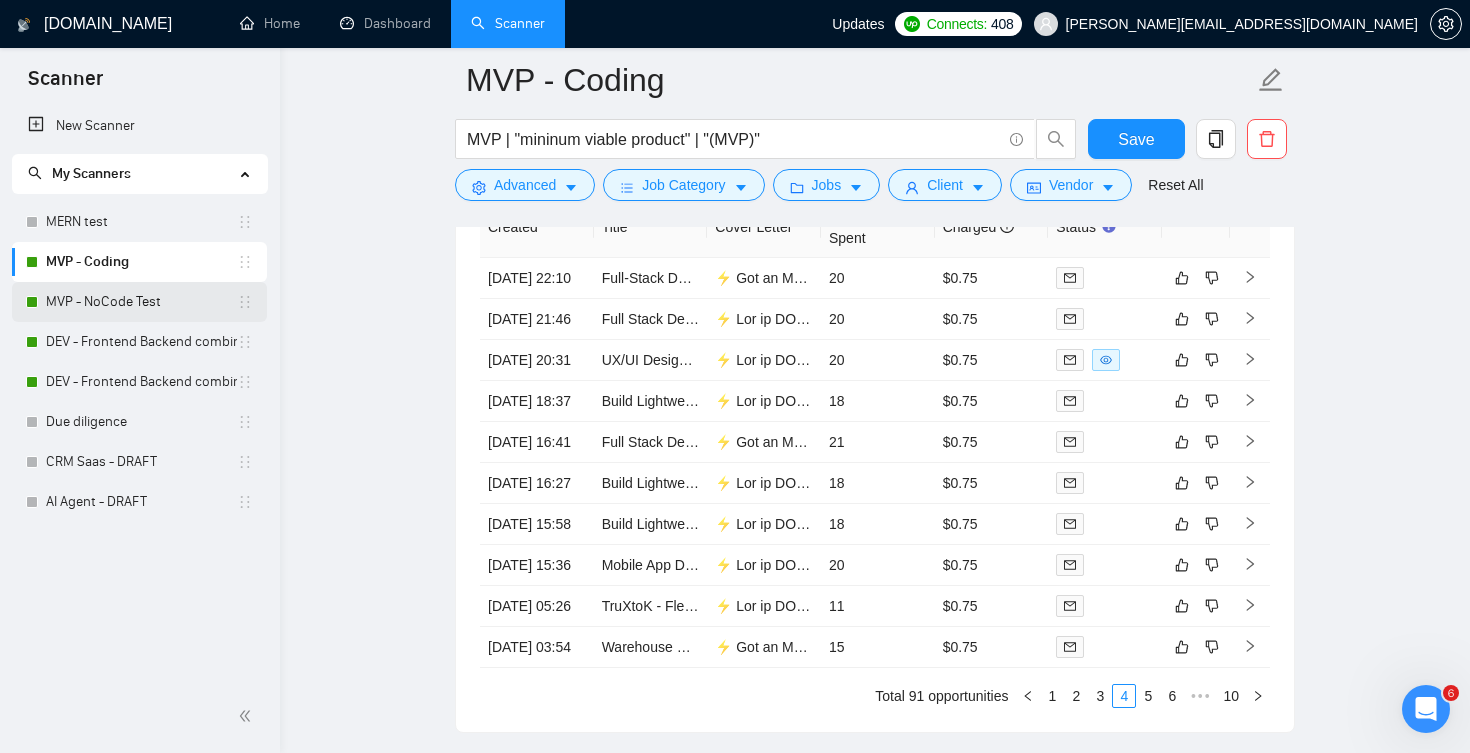 click on "MVP - NoCode Test" at bounding box center (141, 302) 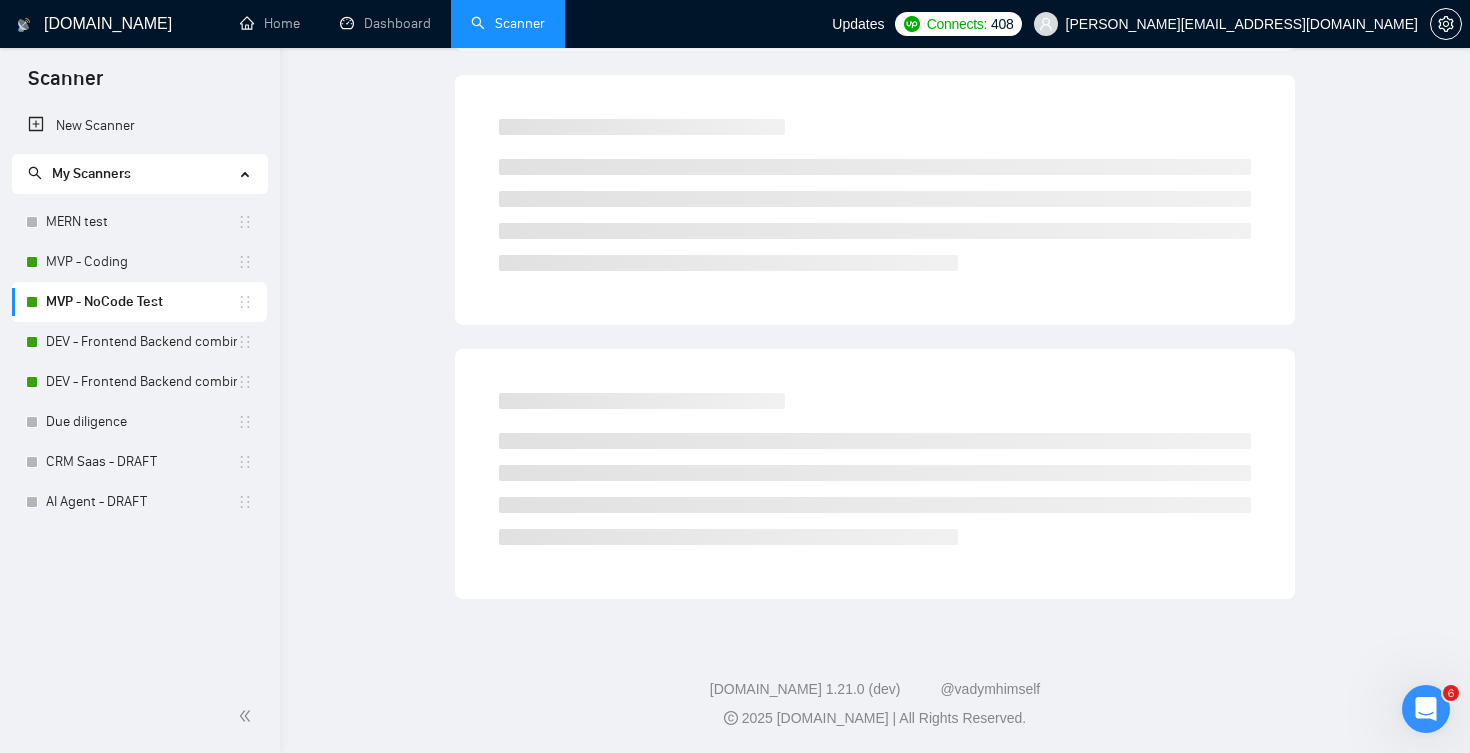 scroll, scrollTop: 0, scrollLeft: 0, axis: both 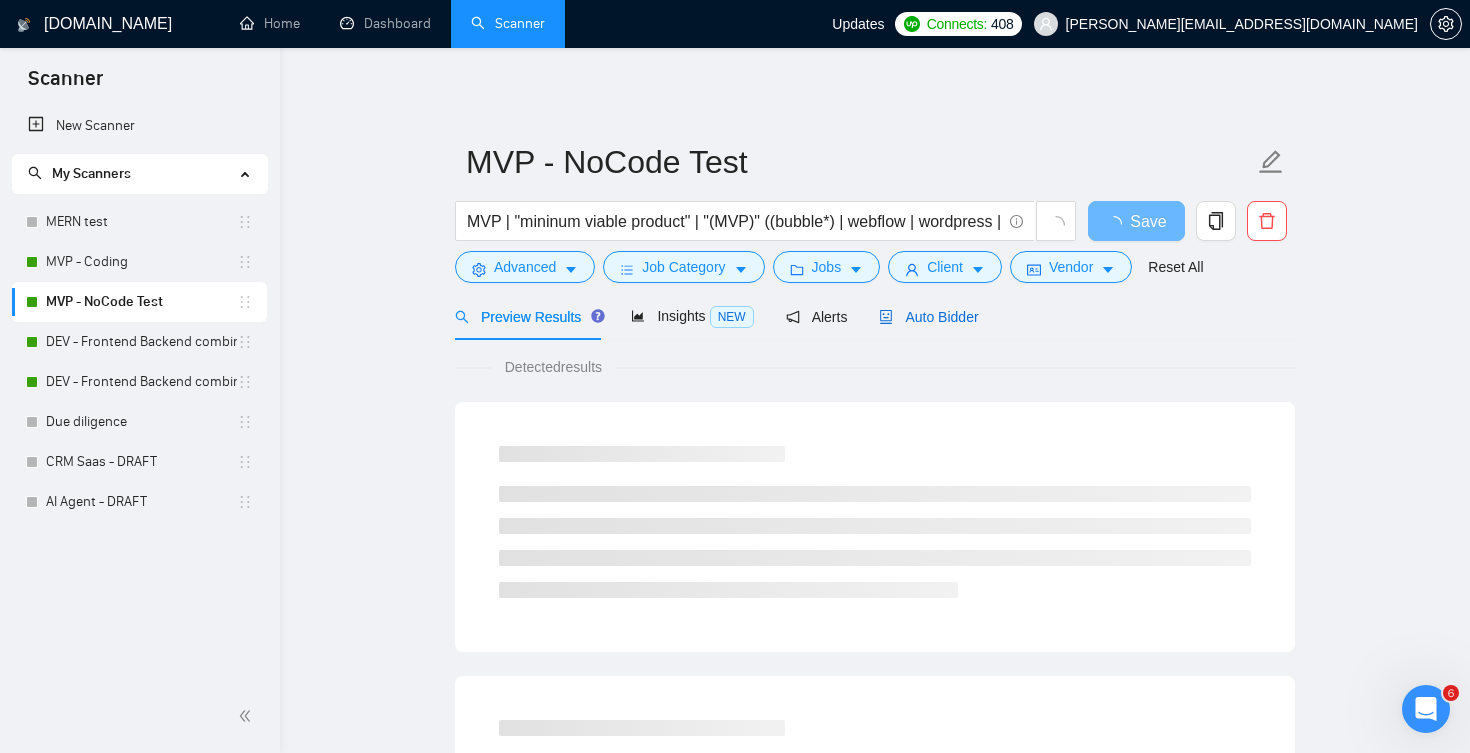 click on "Auto Bidder" at bounding box center (928, 317) 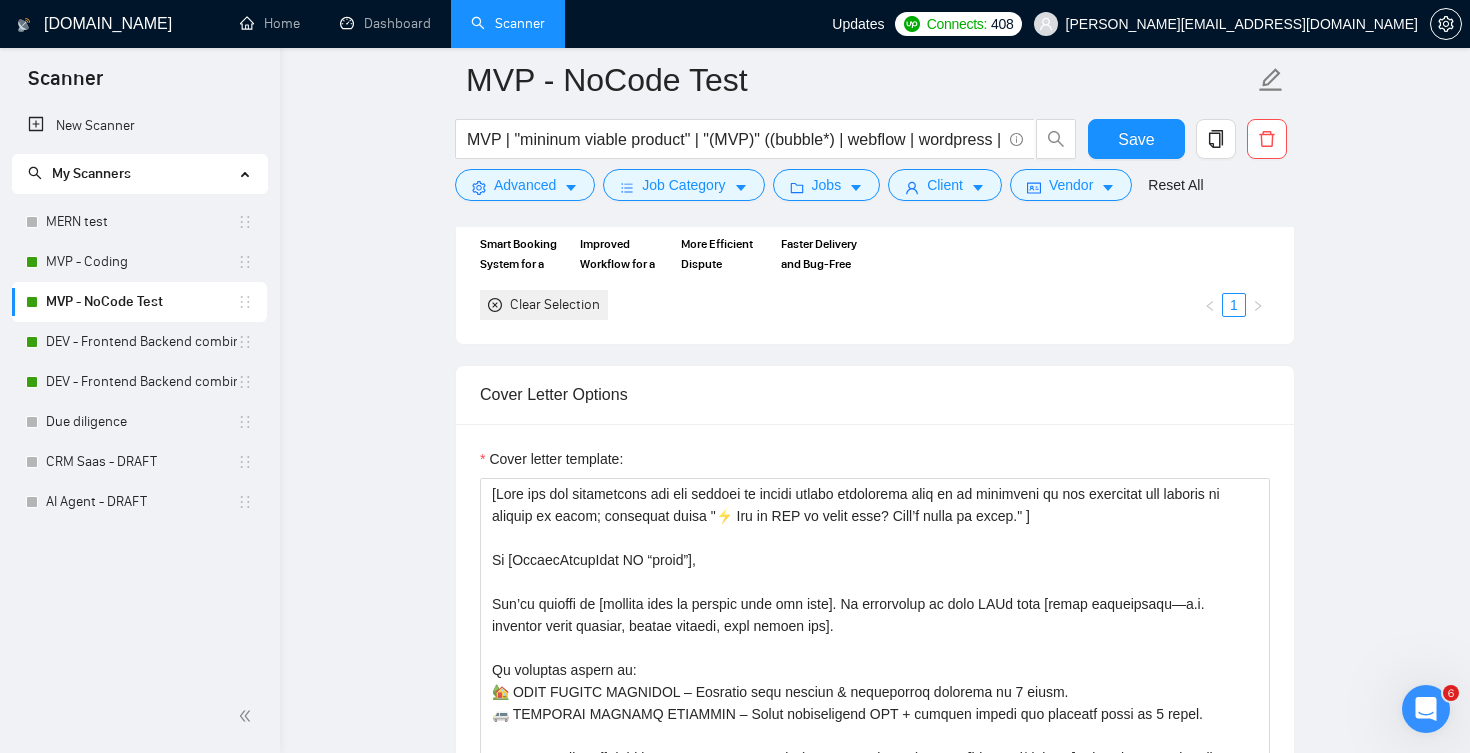 scroll, scrollTop: 1763, scrollLeft: 0, axis: vertical 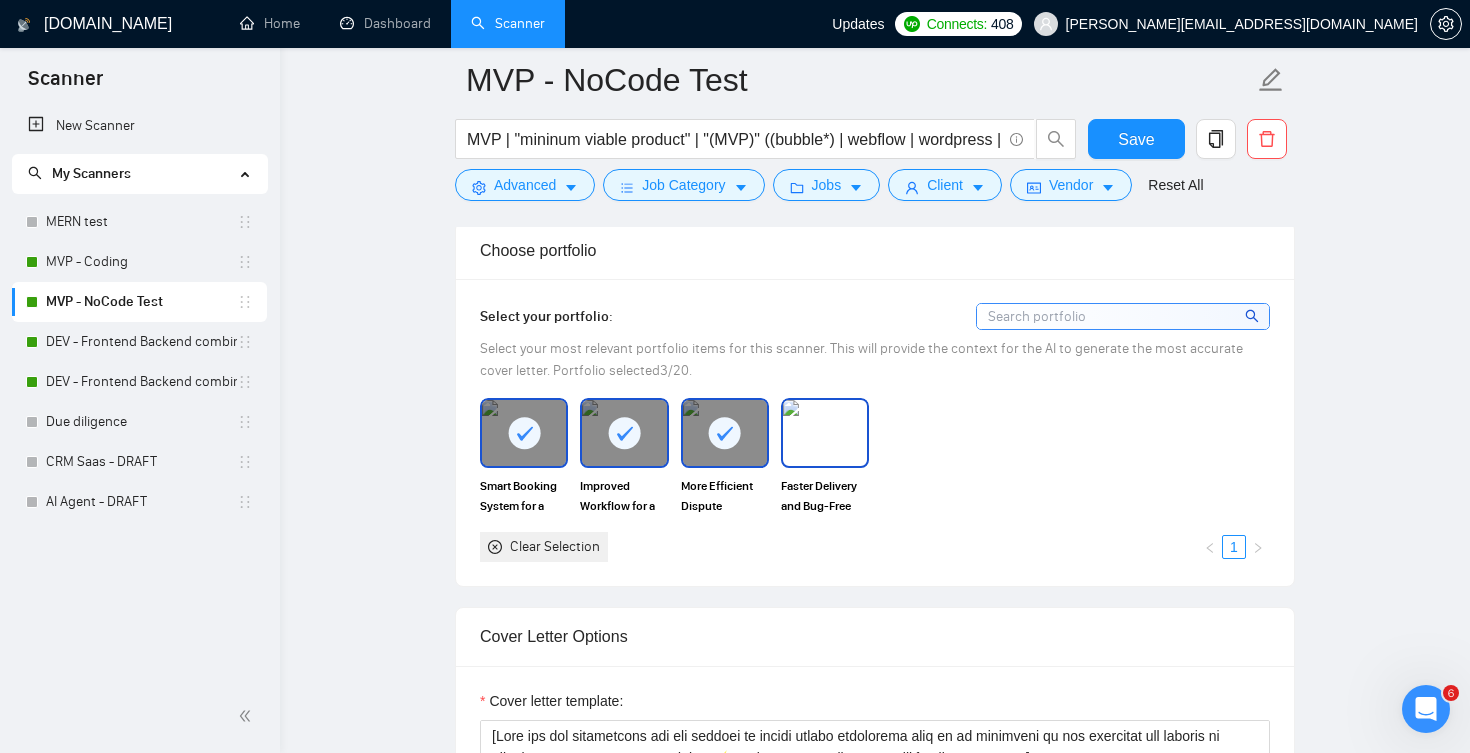 click at bounding box center (825, 433) 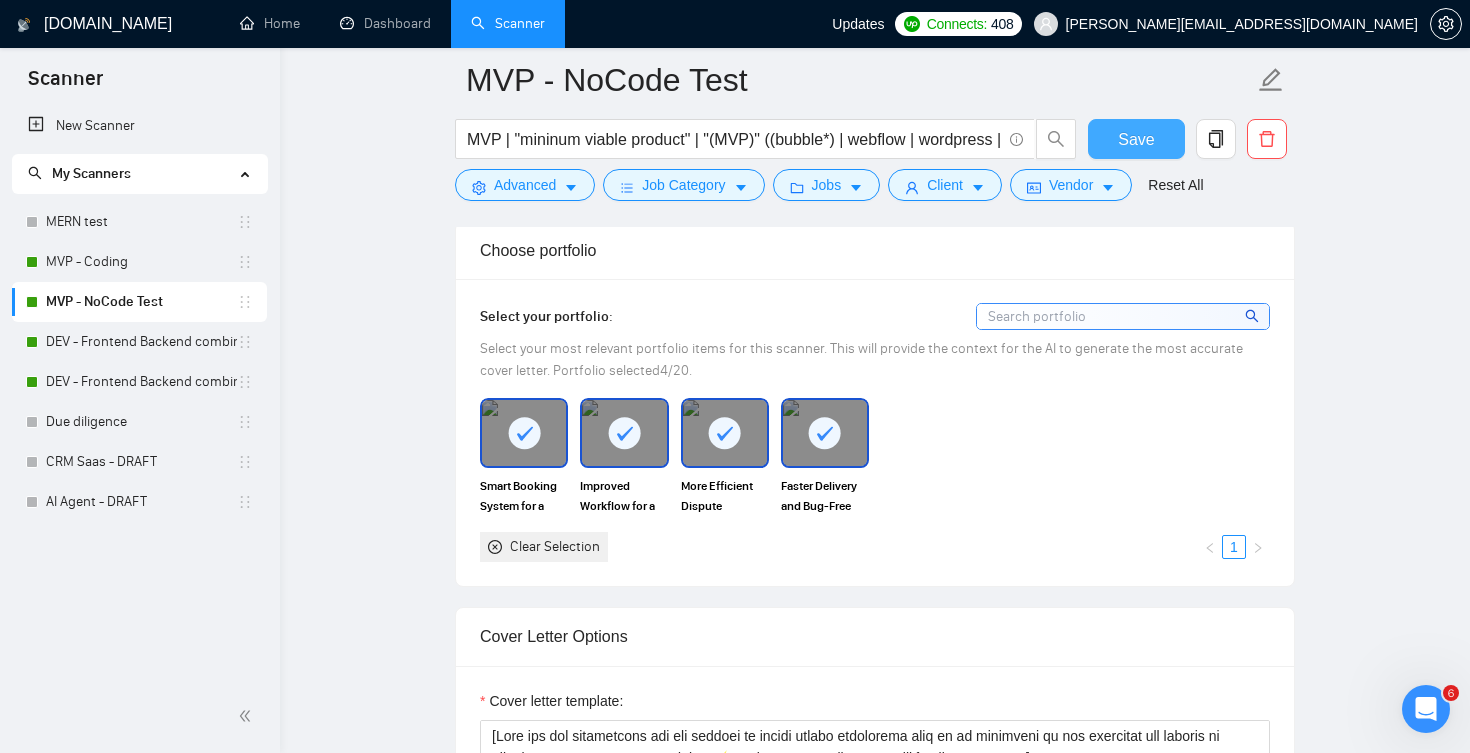 click on "Save" at bounding box center [1136, 139] 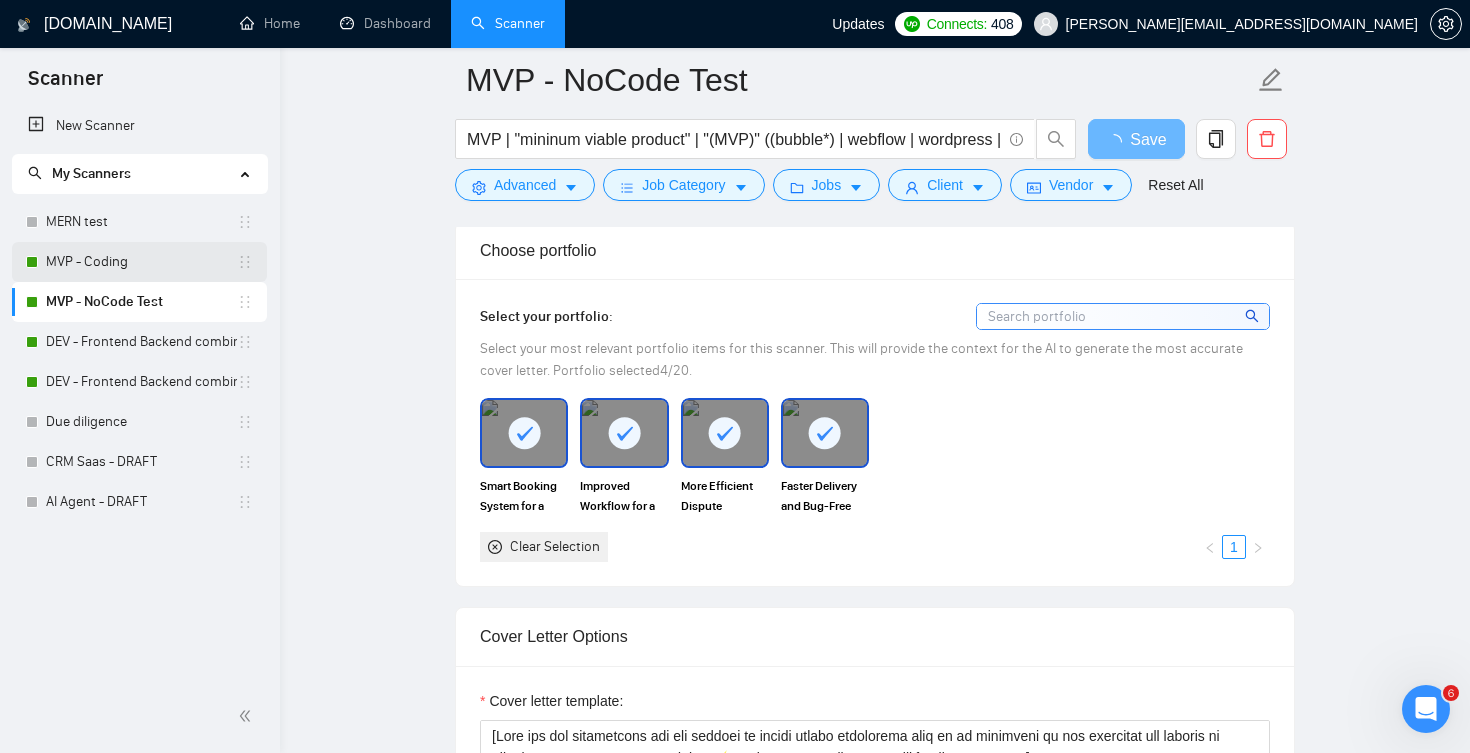 click on "MVP - Coding" at bounding box center (141, 262) 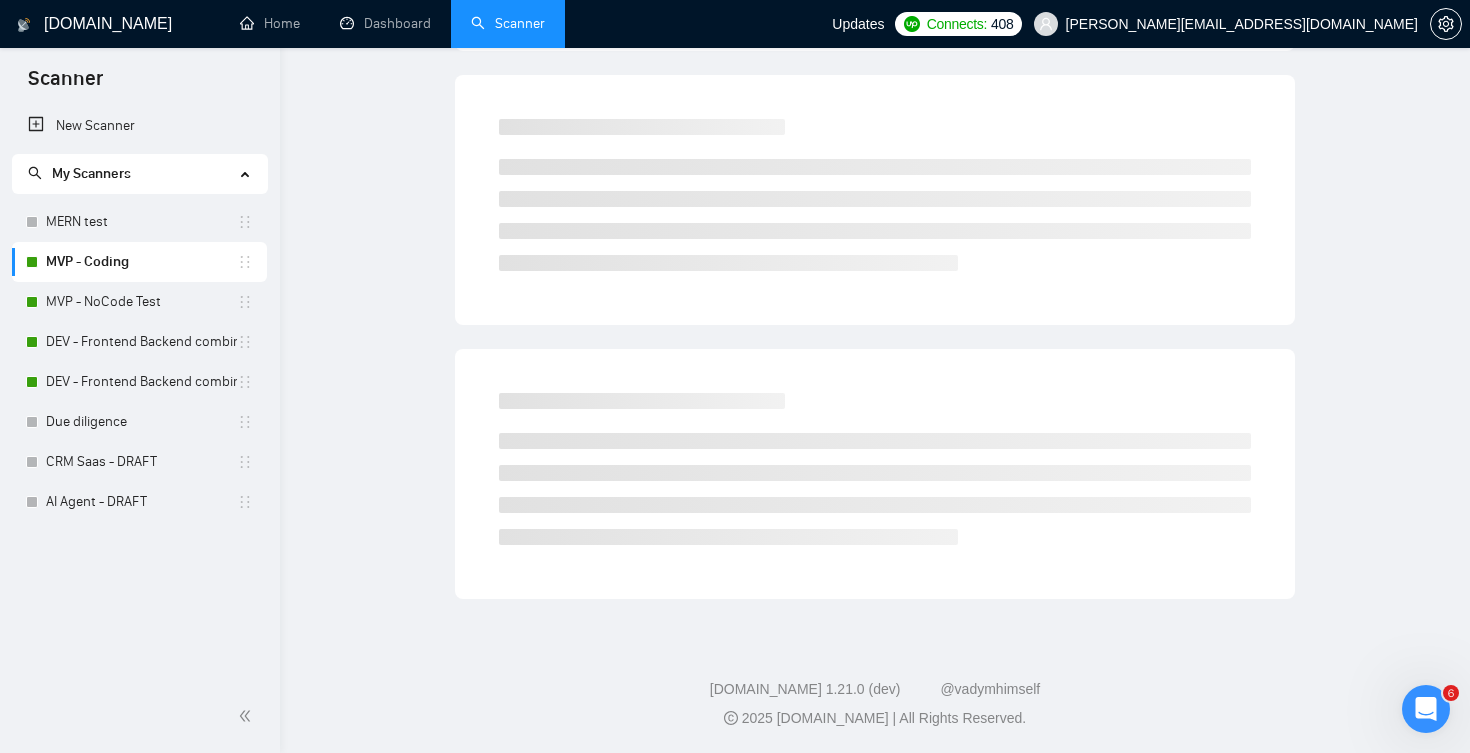 scroll, scrollTop: 0, scrollLeft: 0, axis: both 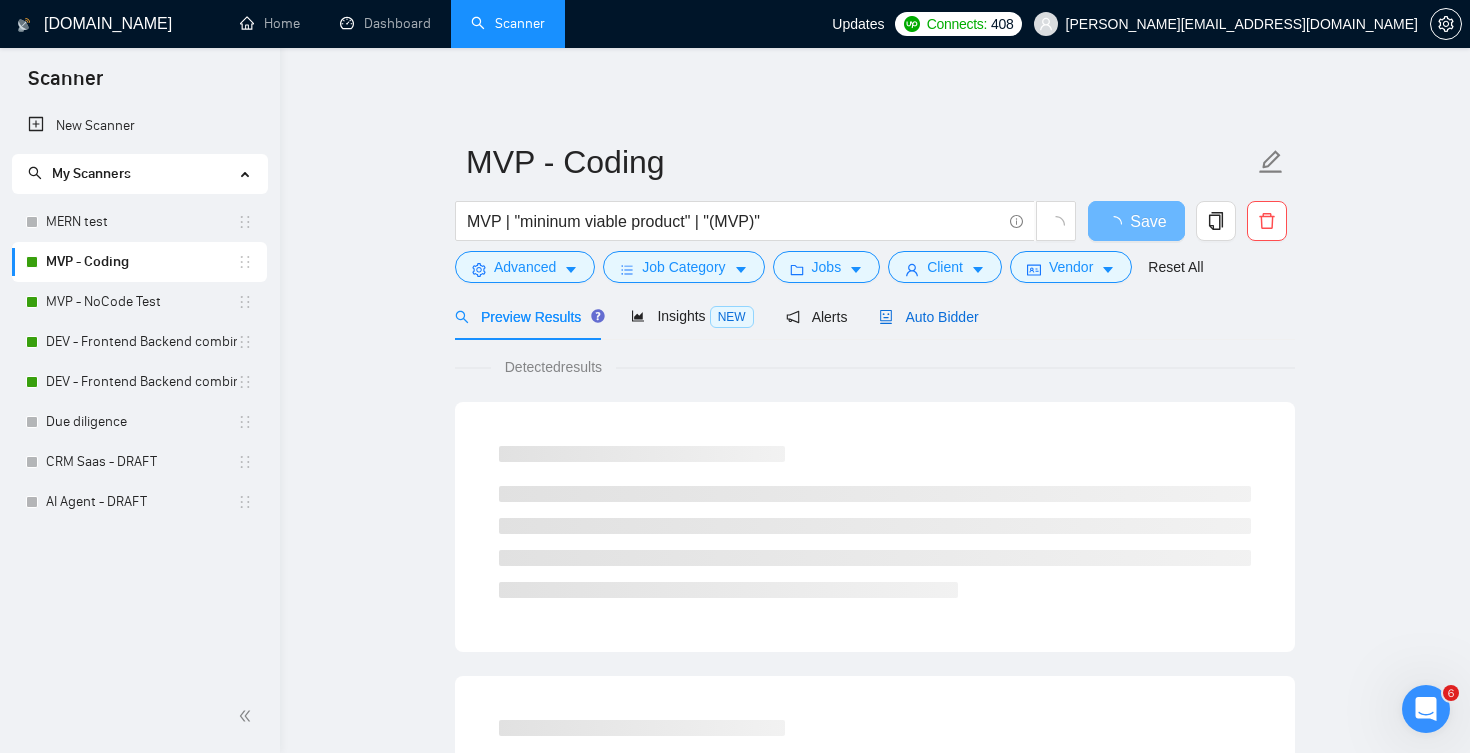 click on "Auto Bidder" at bounding box center (928, 317) 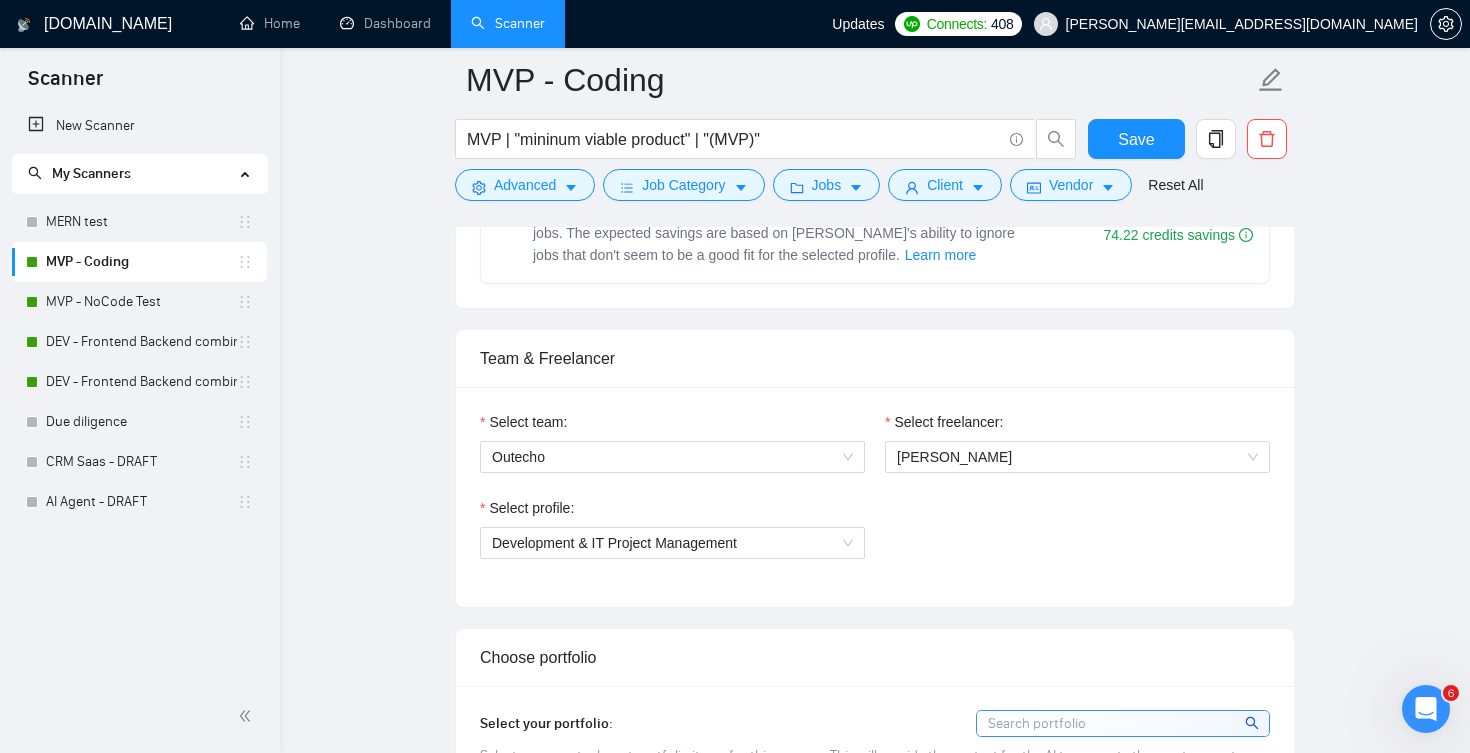 scroll, scrollTop: 1608, scrollLeft: 0, axis: vertical 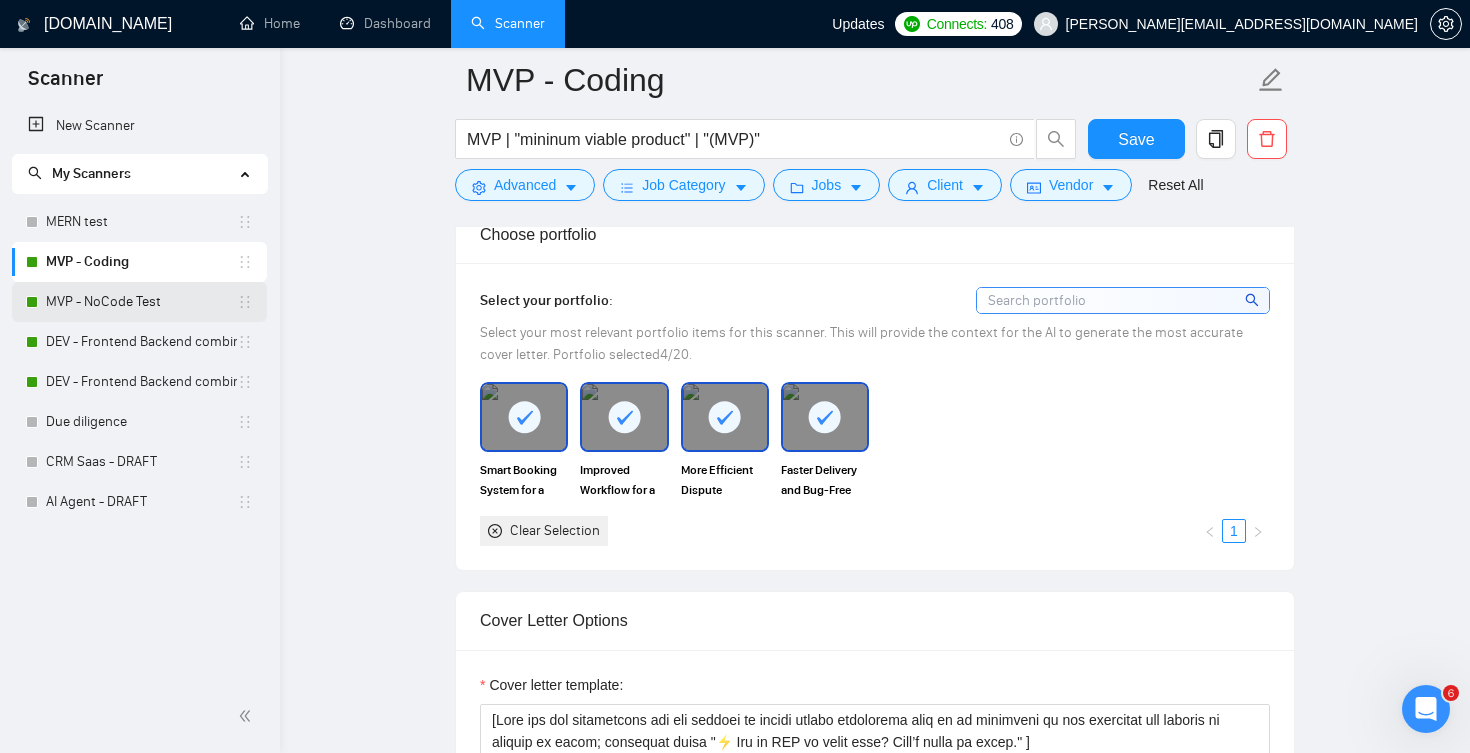 click on "MVP - NoCode Test" at bounding box center [141, 302] 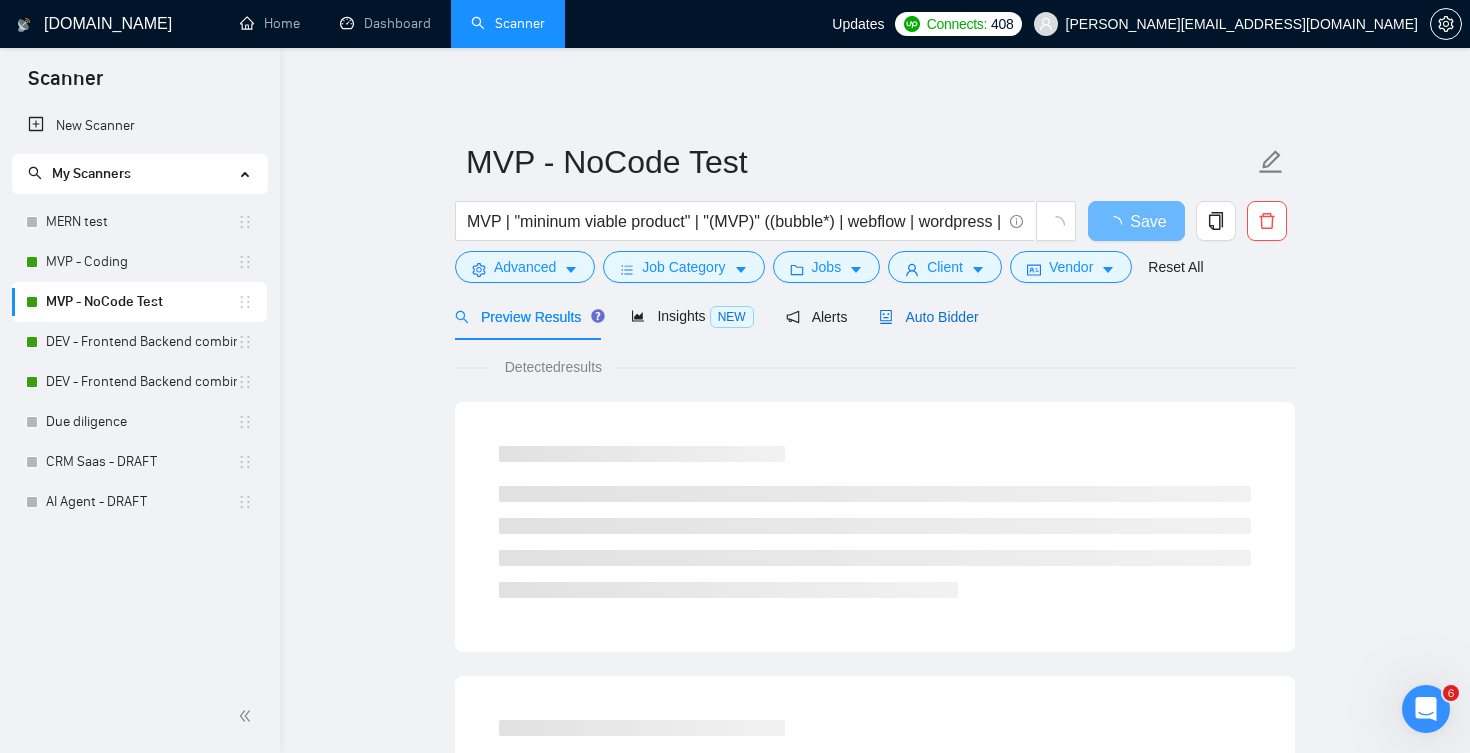click on "Auto Bidder" at bounding box center [928, 317] 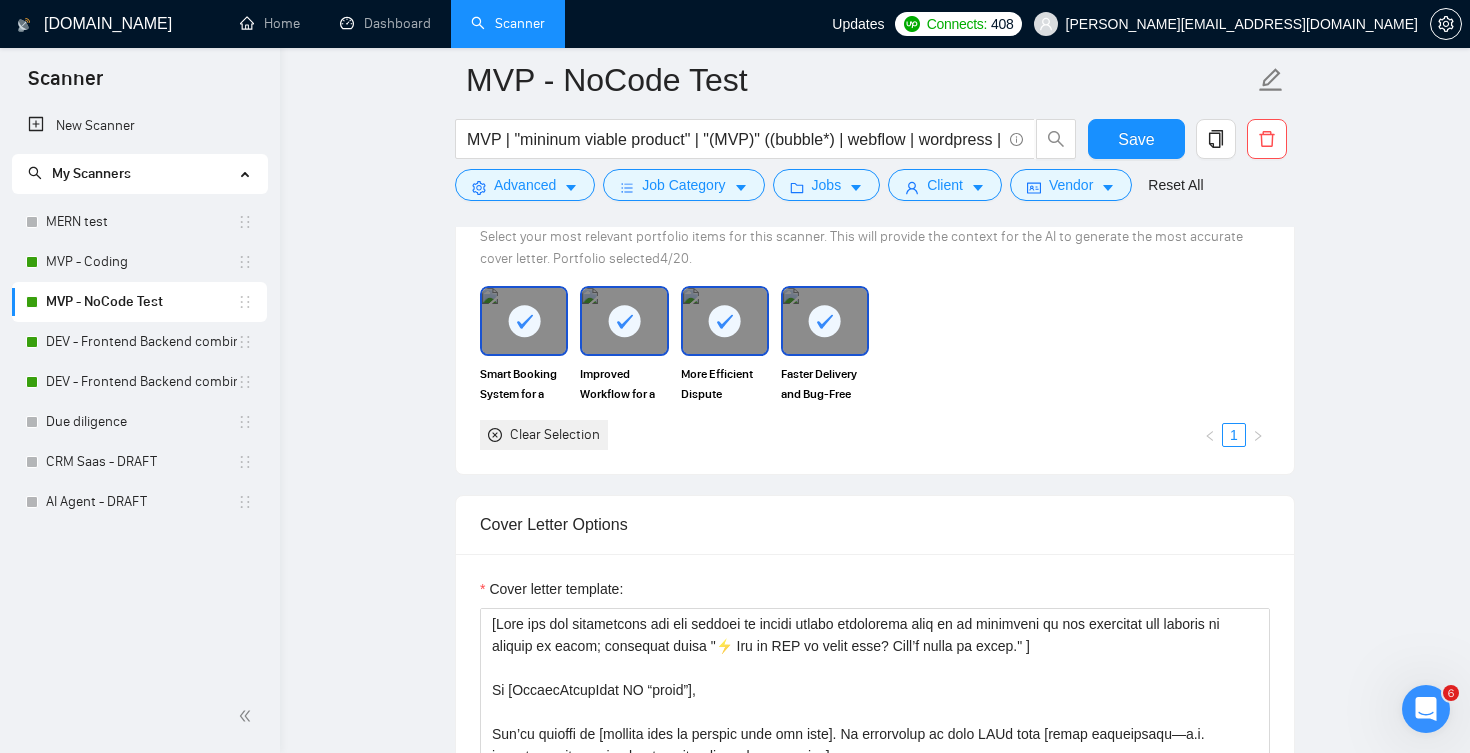 scroll, scrollTop: 1694, scrollLeft: 0, axis: vertical 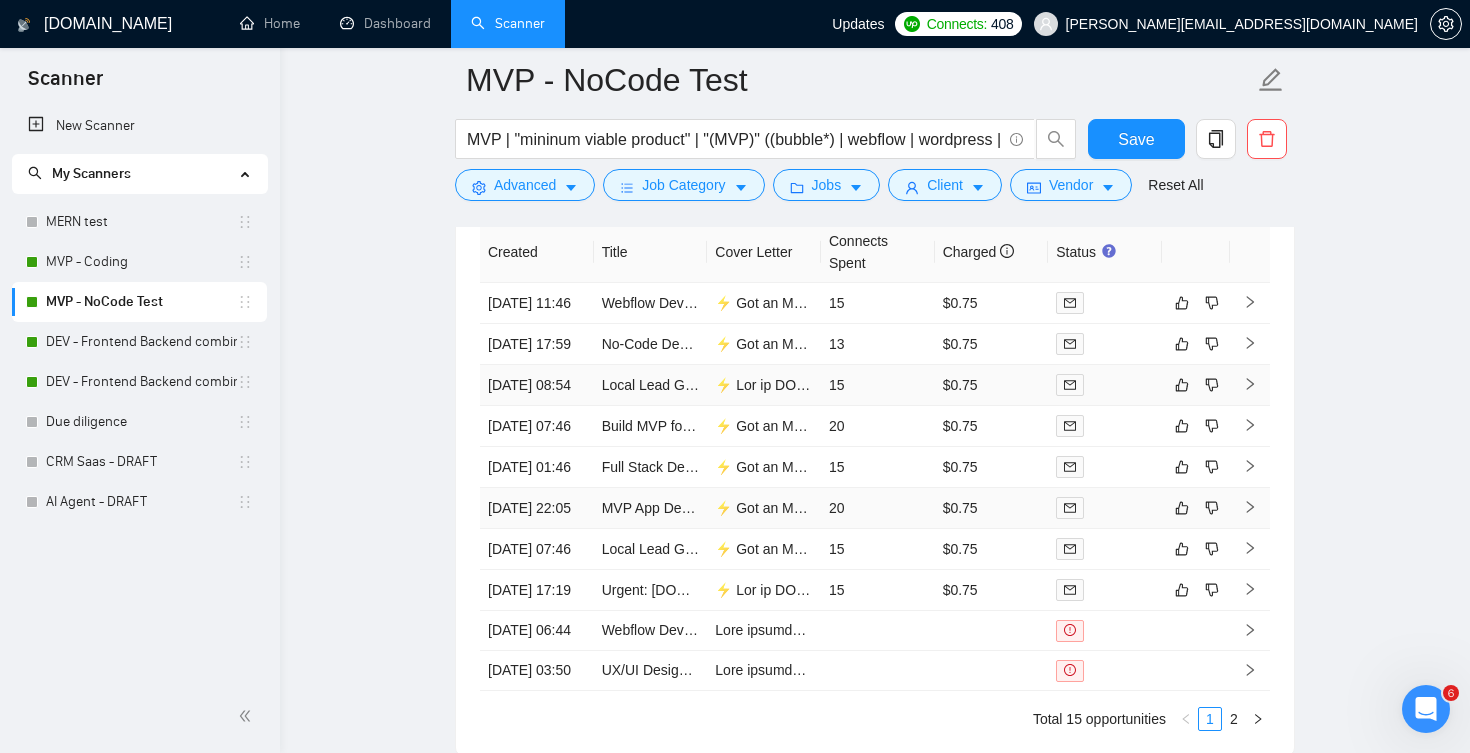 click on "15" at bounding box center (878, 385) 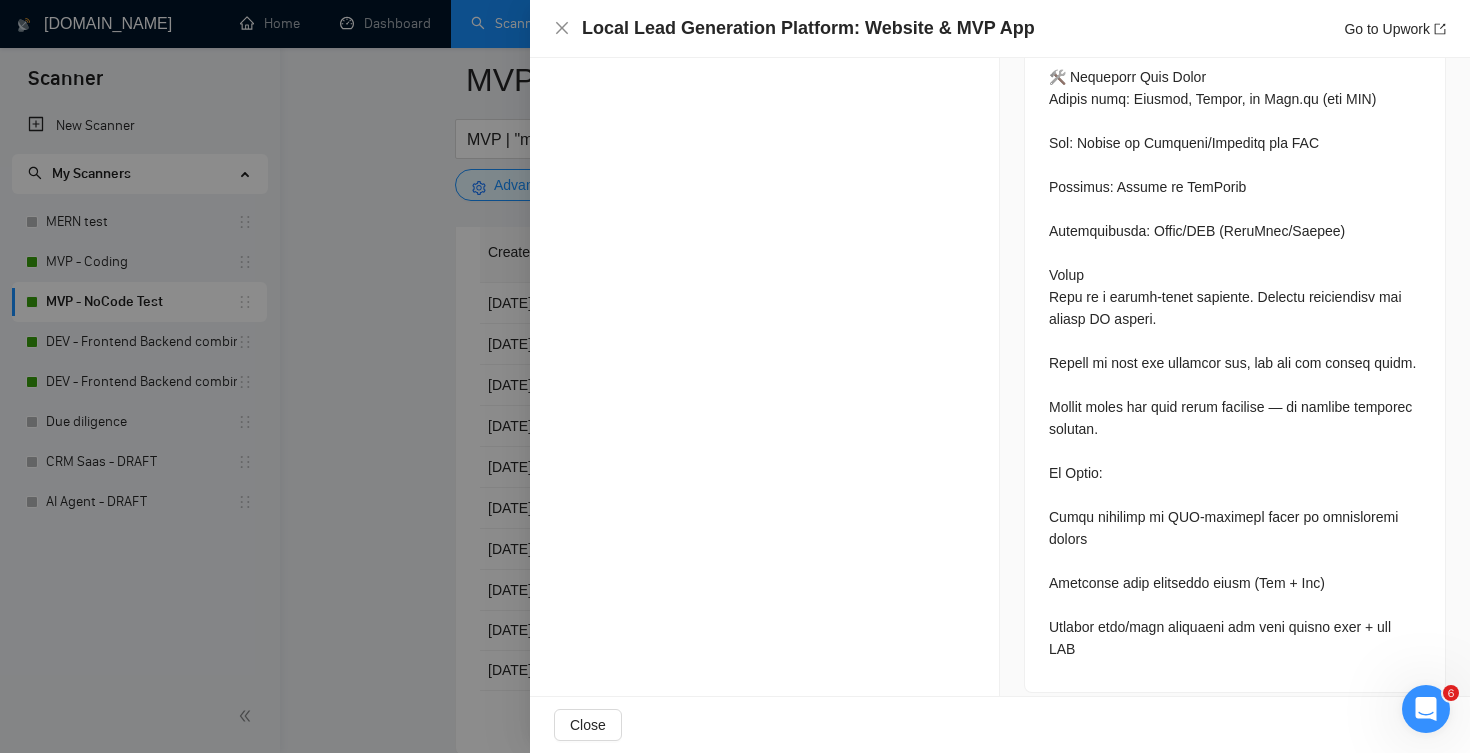 scroll, scrollTop: 2528, scrollLeft: 0, axis: vertical 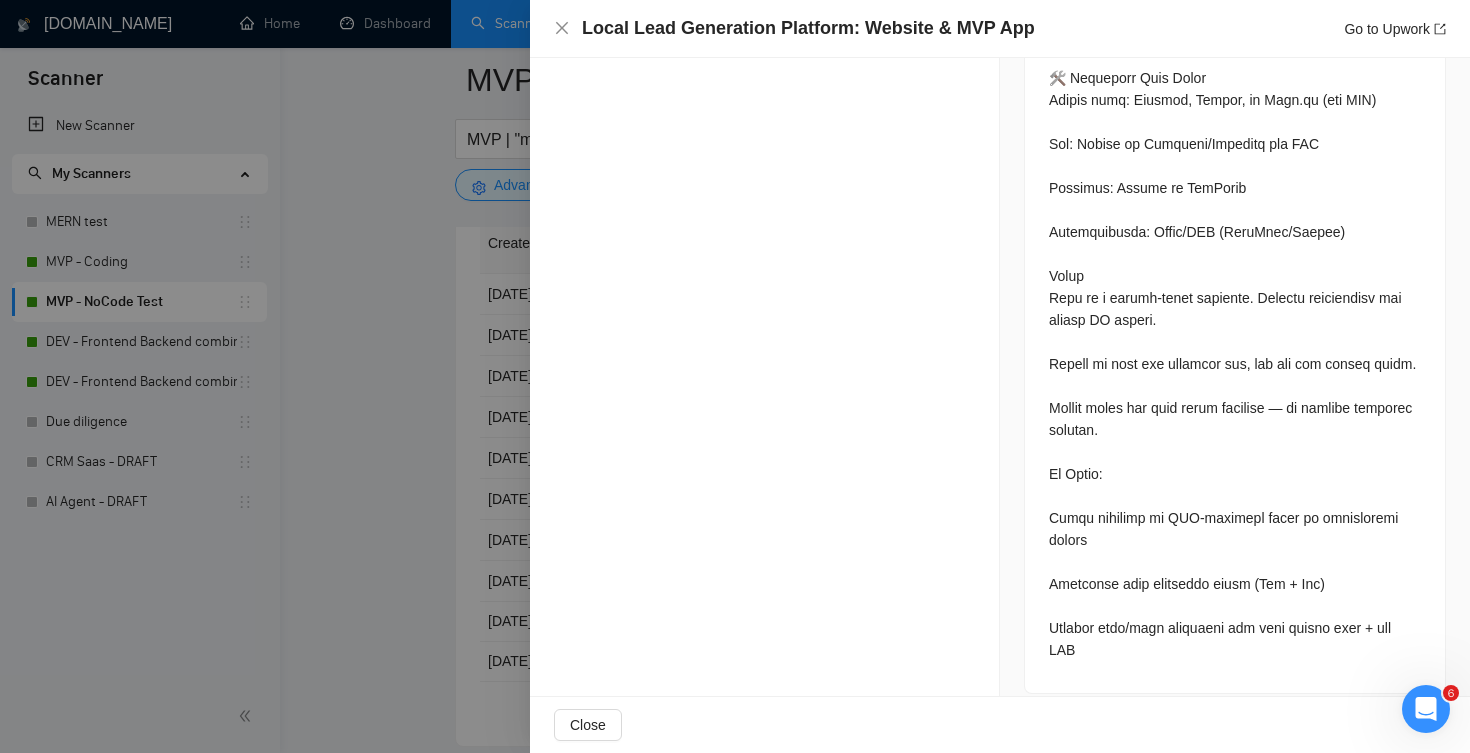 click on "Local Lead Generation Platform: Website & MVP App Go to Upwork" at bounding box center (1000, 29) 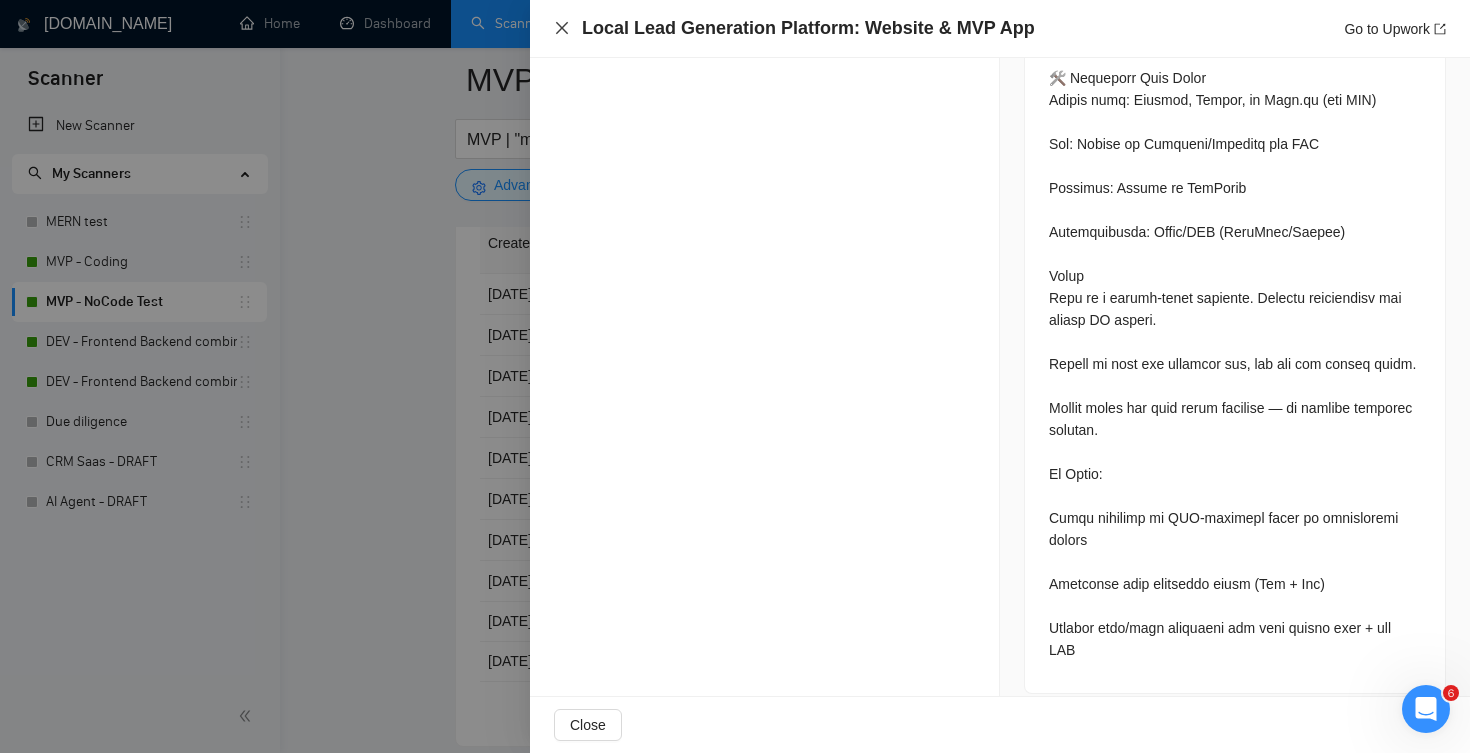 click 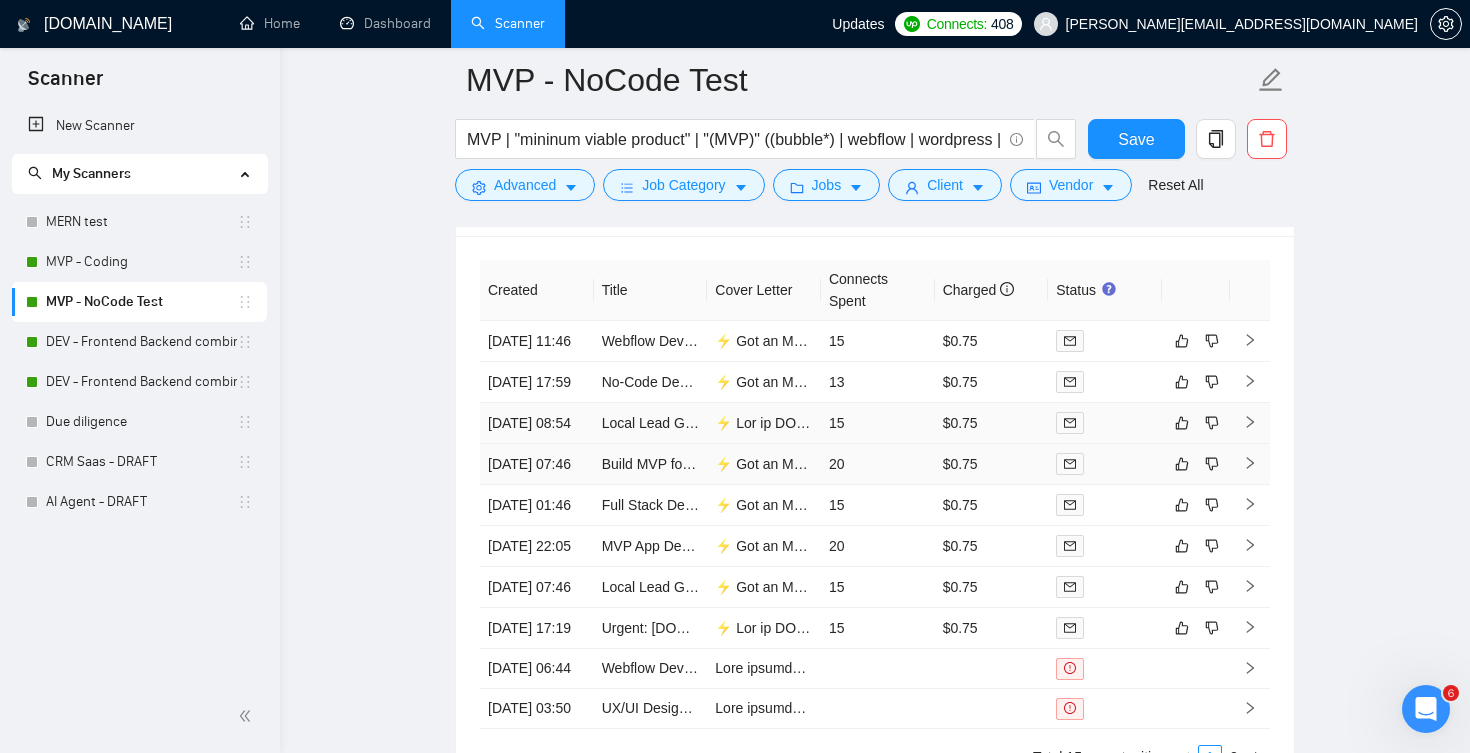 scroll, scrollTop: 4536, scrollLeft: 0, axis: vertical 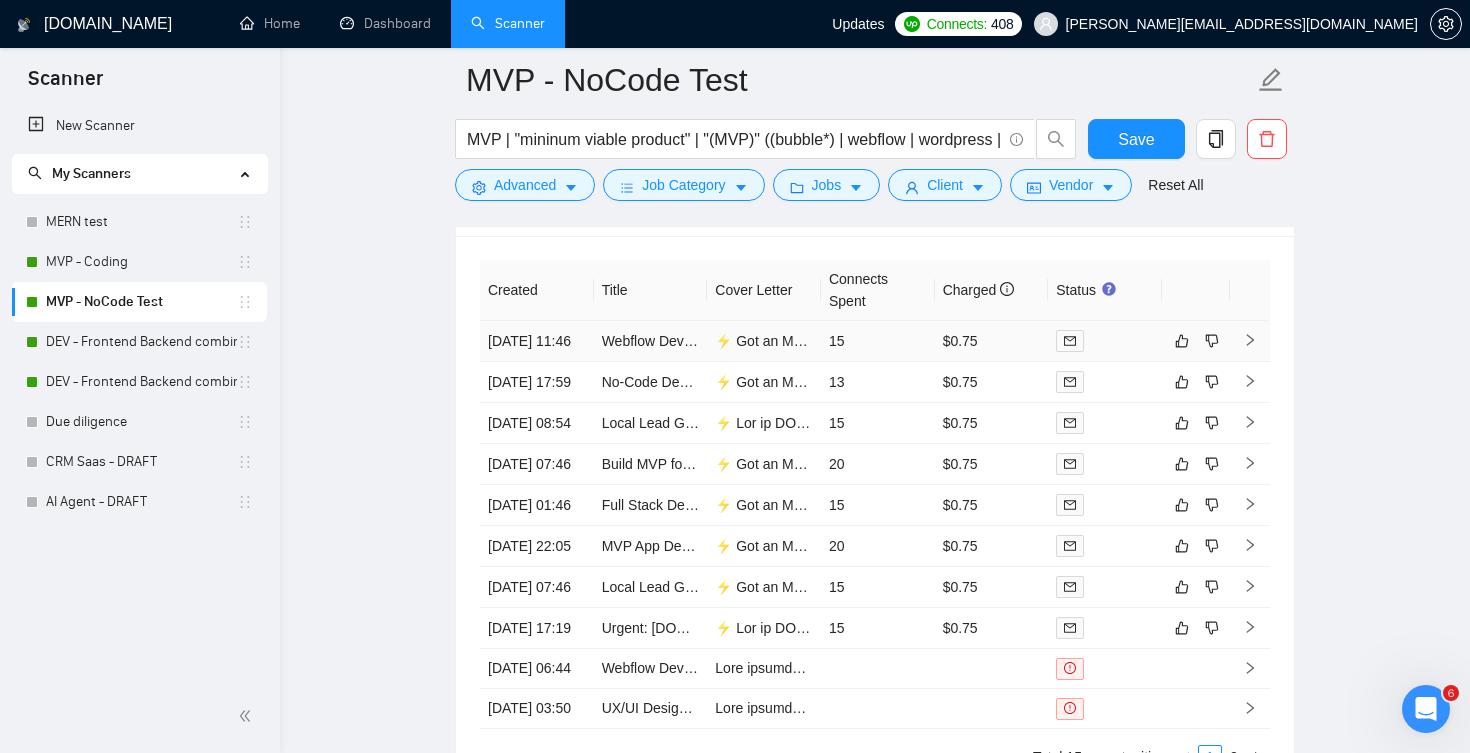 click on "15" at bounding box center [878, 341] 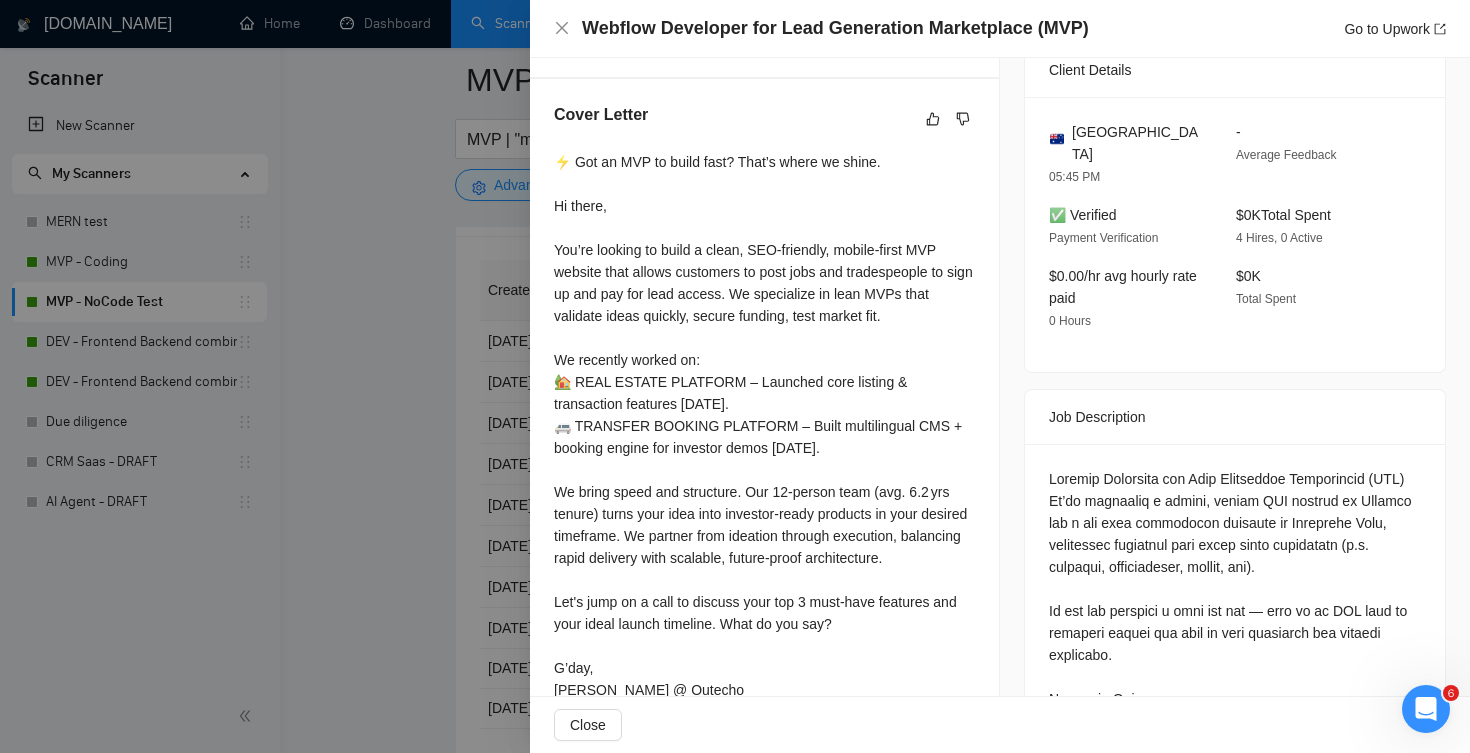 scroll, scrollTop: 472, scrollLeft: 0, axis: vertical 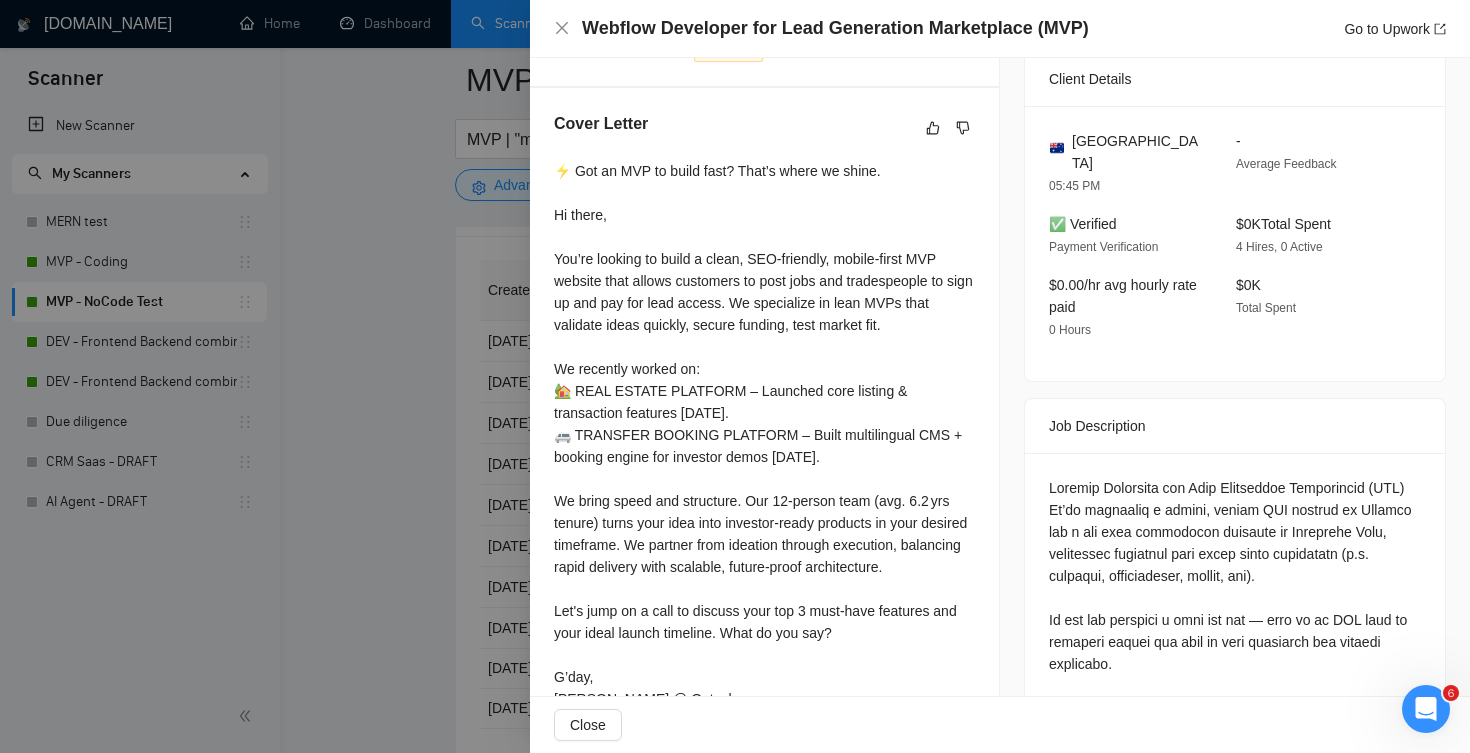 click on "Webflow Developer for Lead Generation Marketplace (MVP) Go to Upwork" at bounding box center (1000, 29) 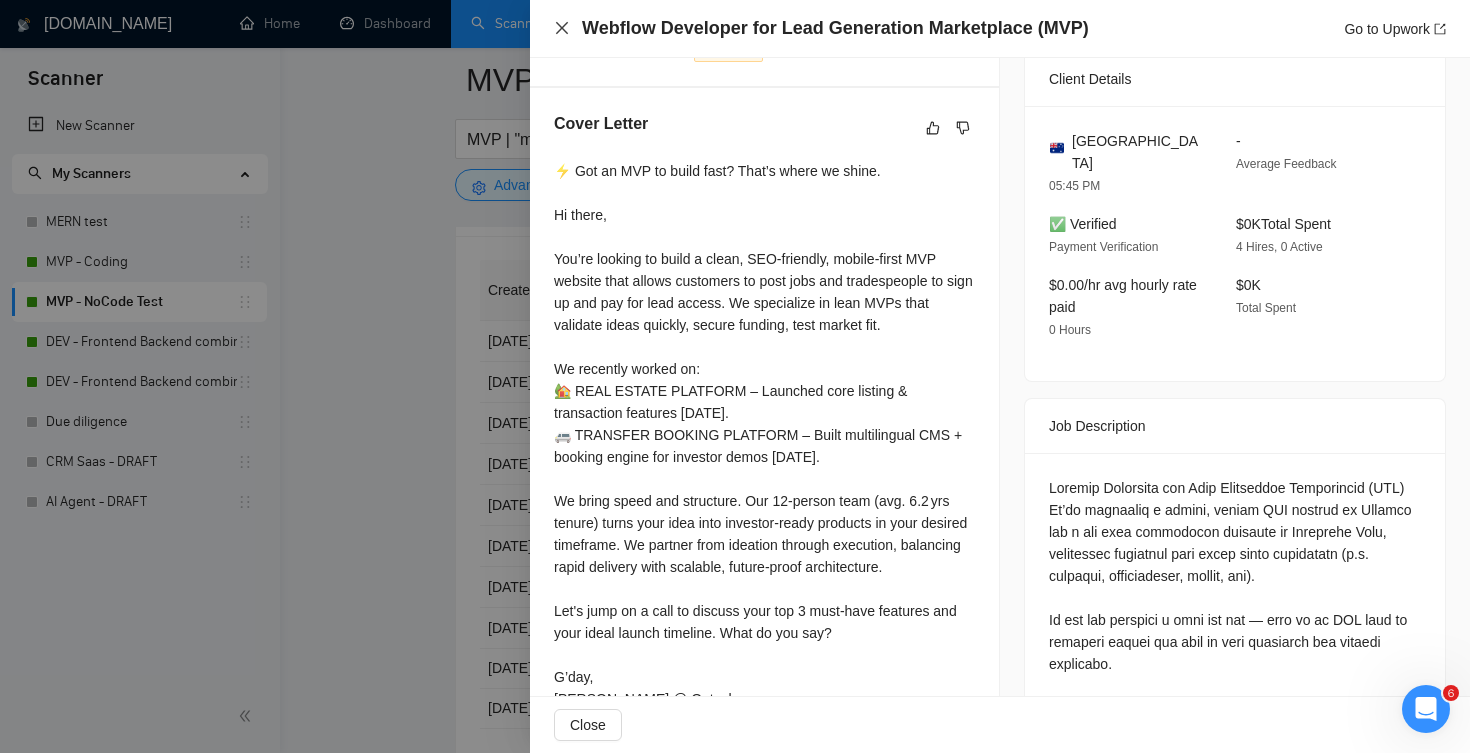 click 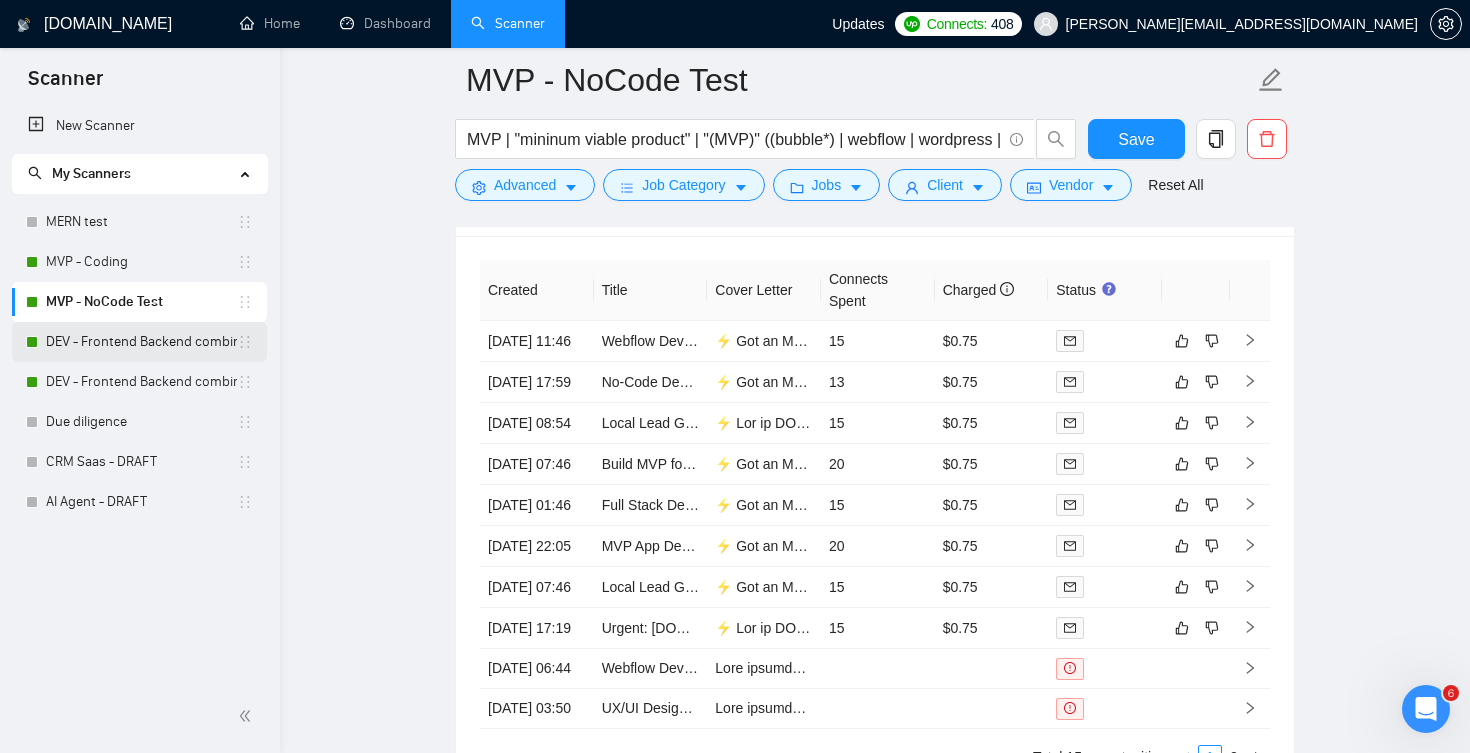 click on "DEV - Frontend Backend combinations US CAN, AUS [GEOGRAPHIC_DATA]" at bounding box center [141, 342] 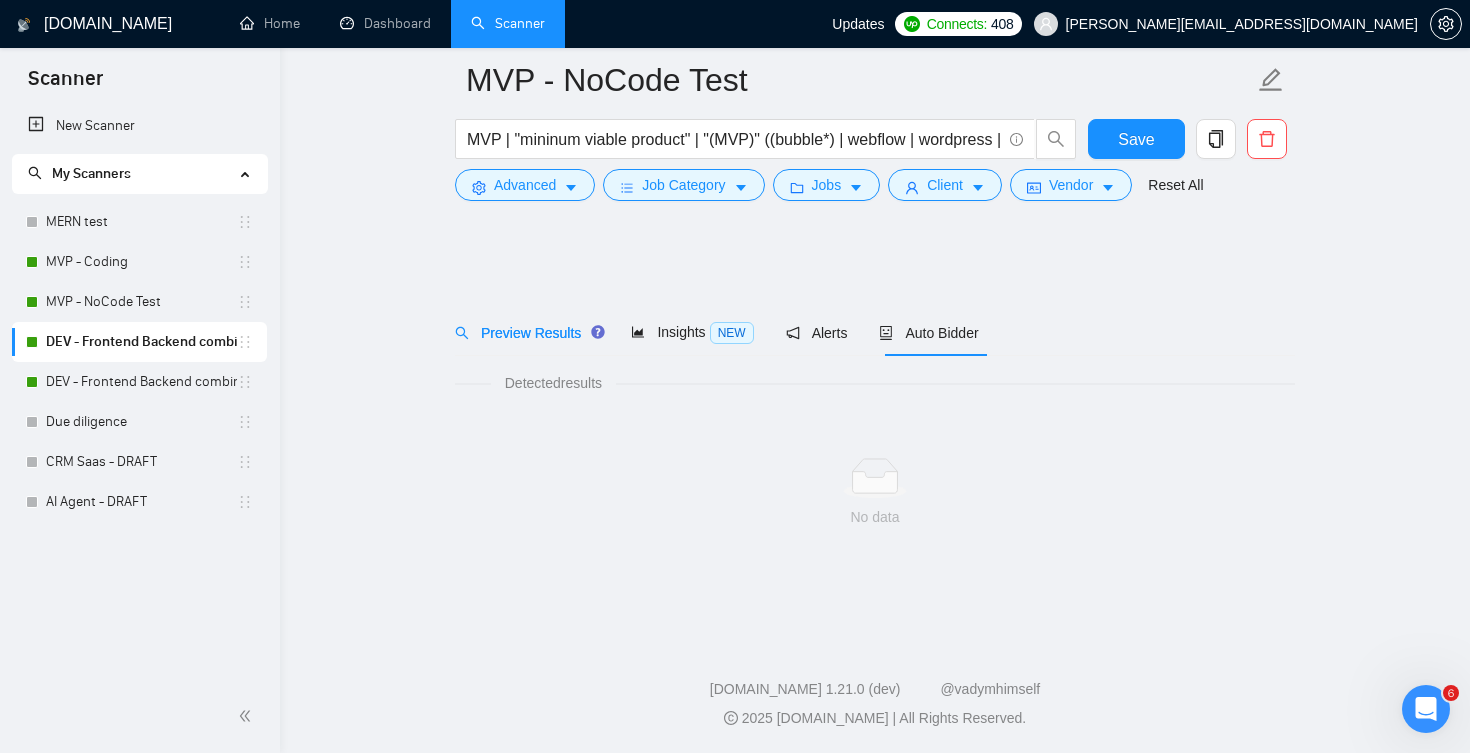 scroll, scrollTop: 0, scrollLeft: 0, axis: both 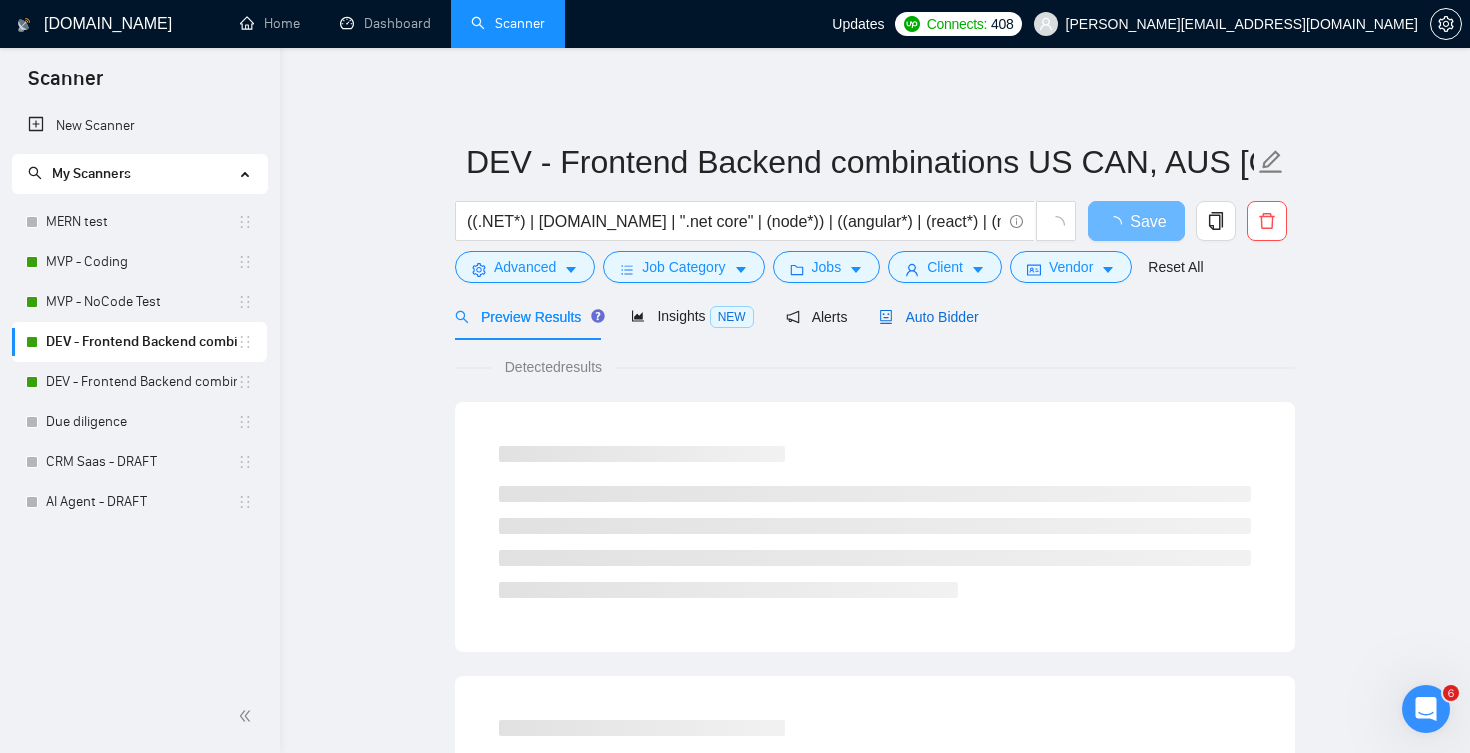 click on "Auto Bidder" at bounding box center (928, 317) 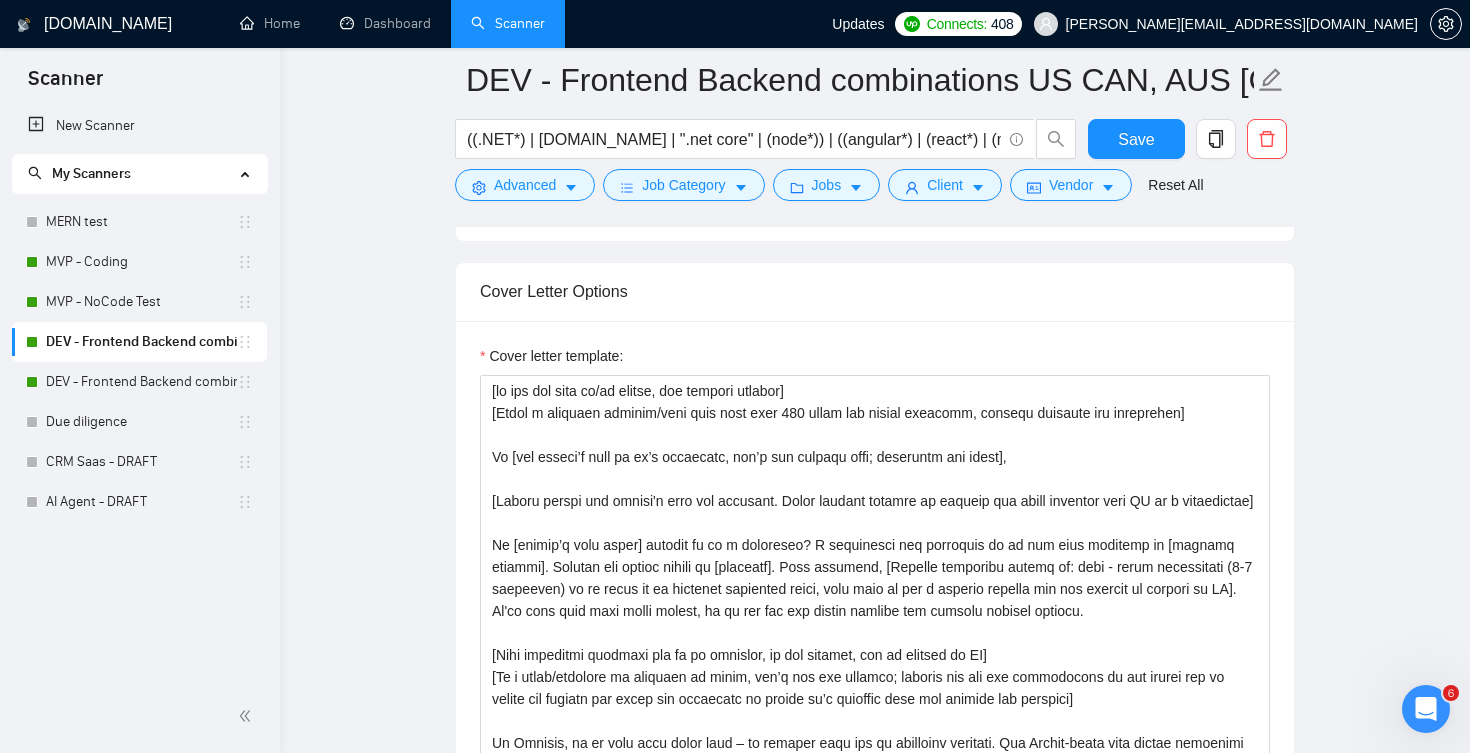 scroll, scrollTop: 1655, scrollLeft: 0, axis: vertical 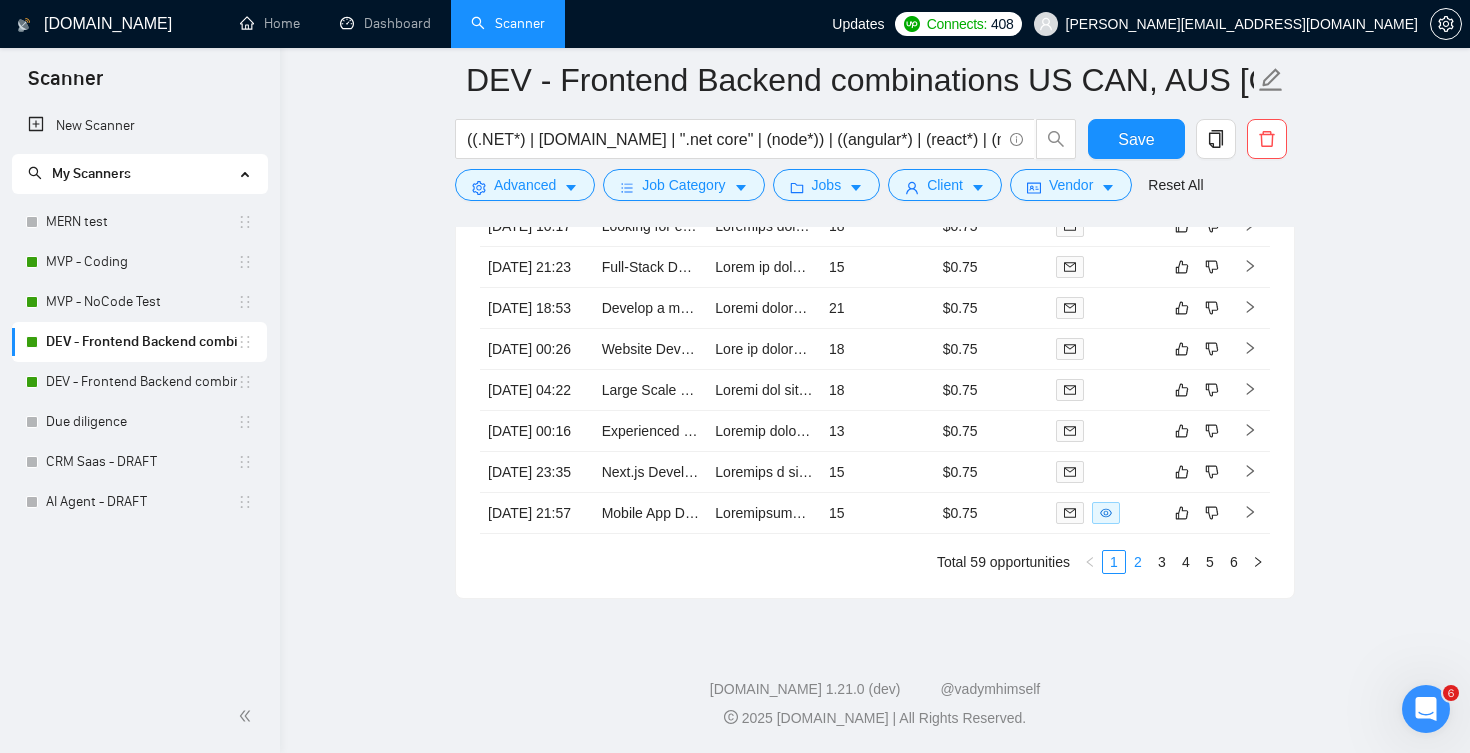 click on "2" at bounding box center [1138, 562] 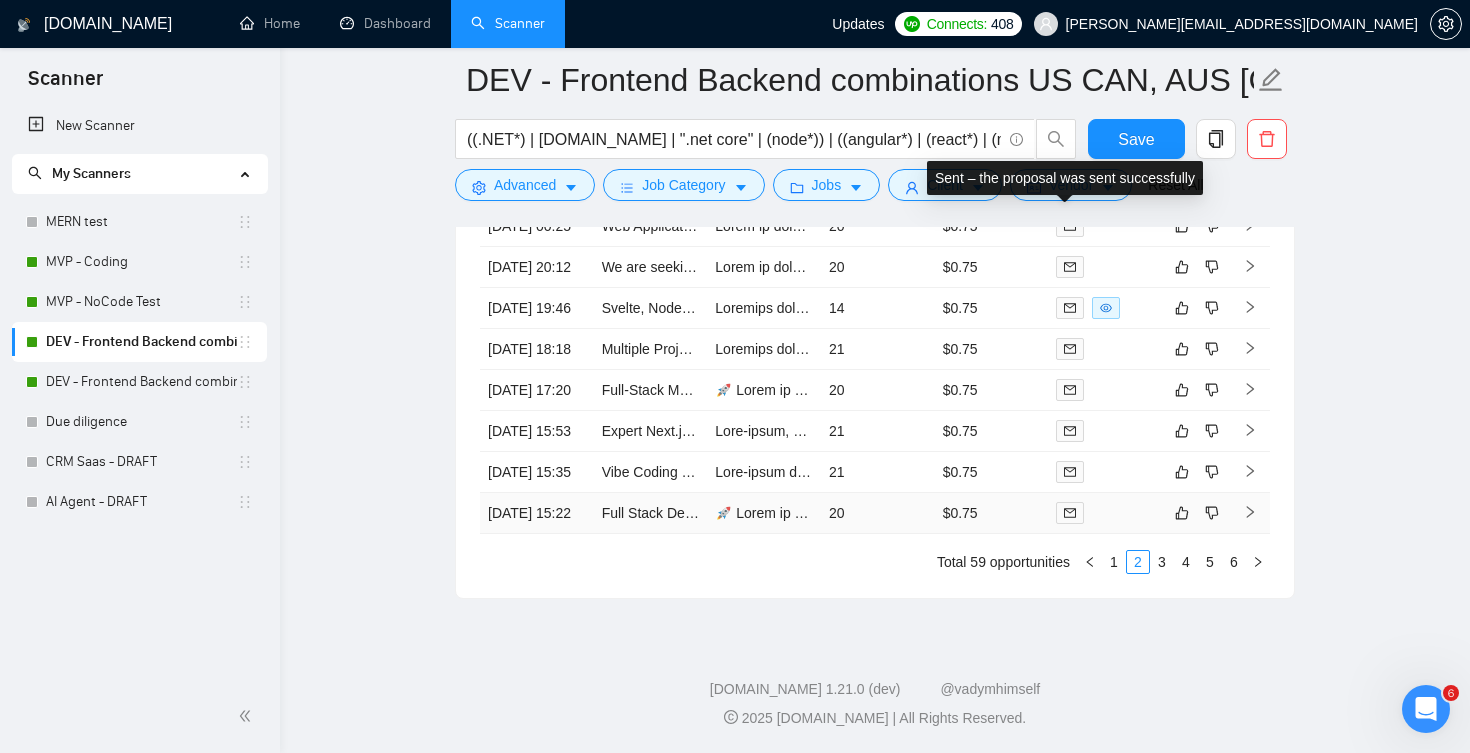 scroll, scrollTop: 4931, scrollLeft: 0, axis: vertical 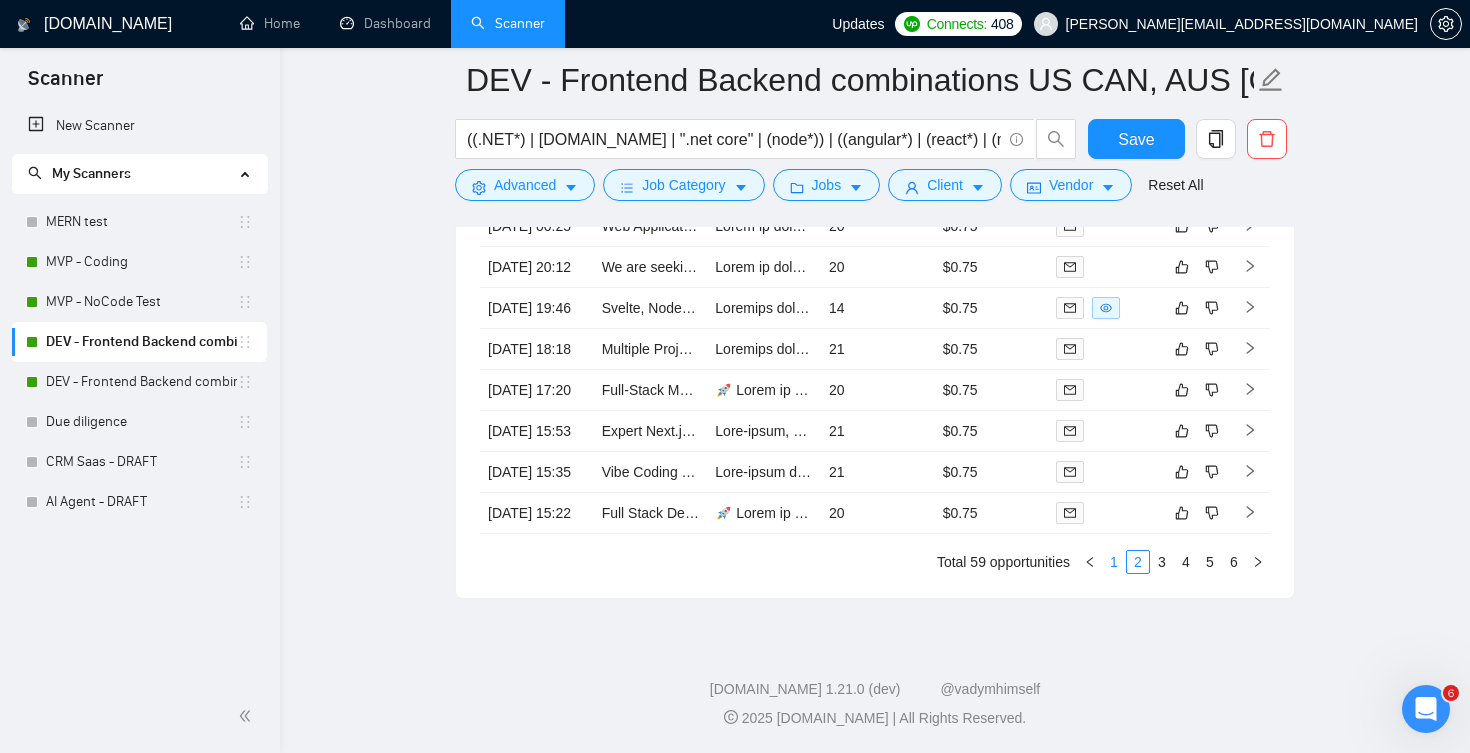 click on "1" at bounding box center (1114, 562) 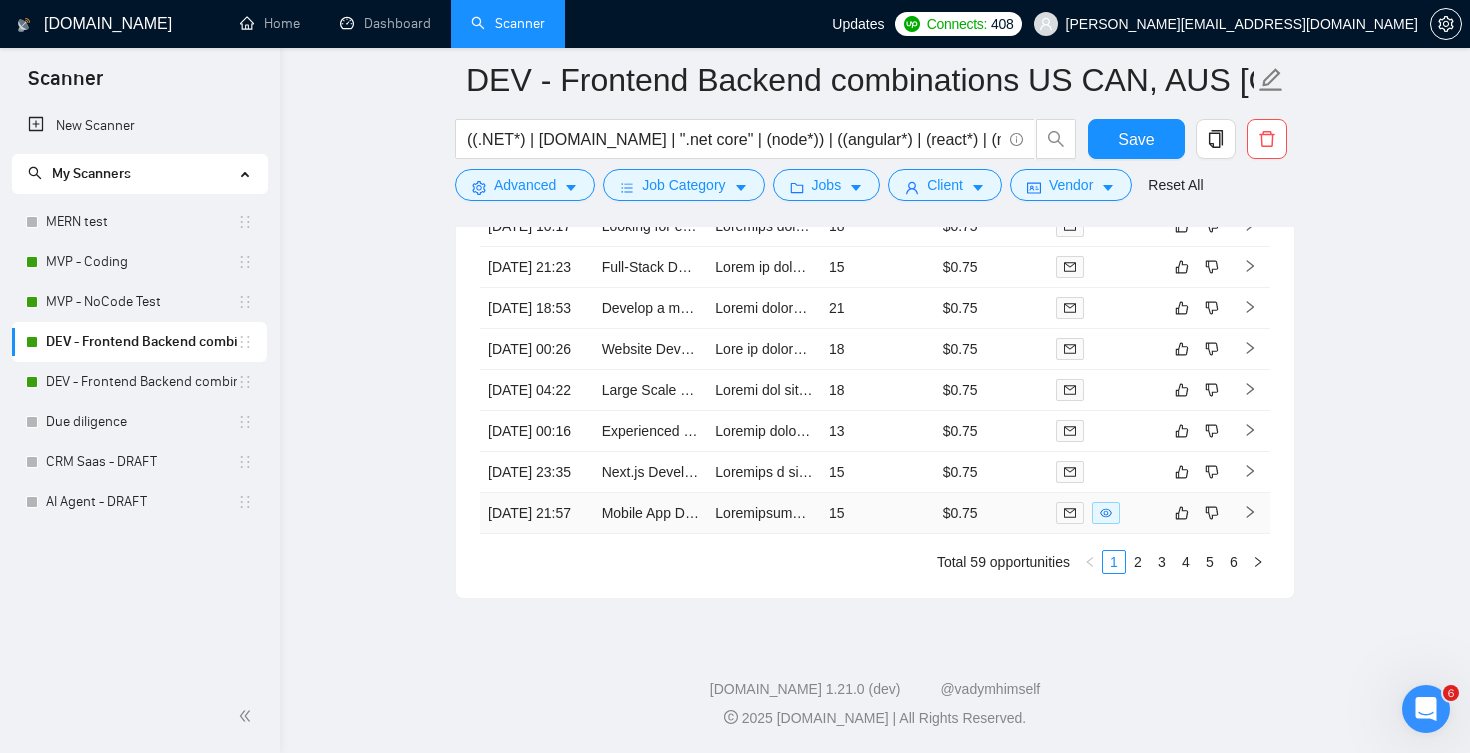 click on "15" at bounding box center [878, 513] 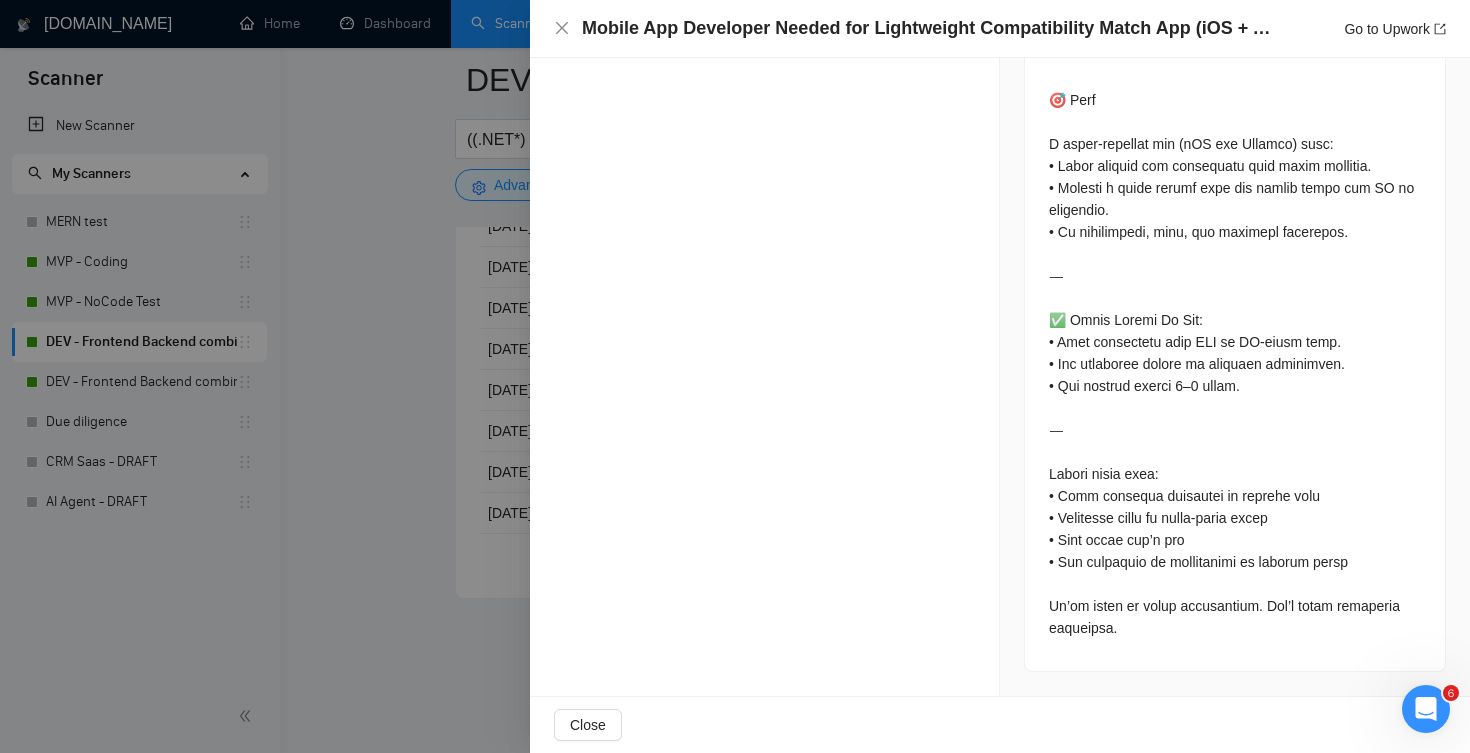 scroll, scrollTop: 2778, scrollLeft: 0, axis: vertical 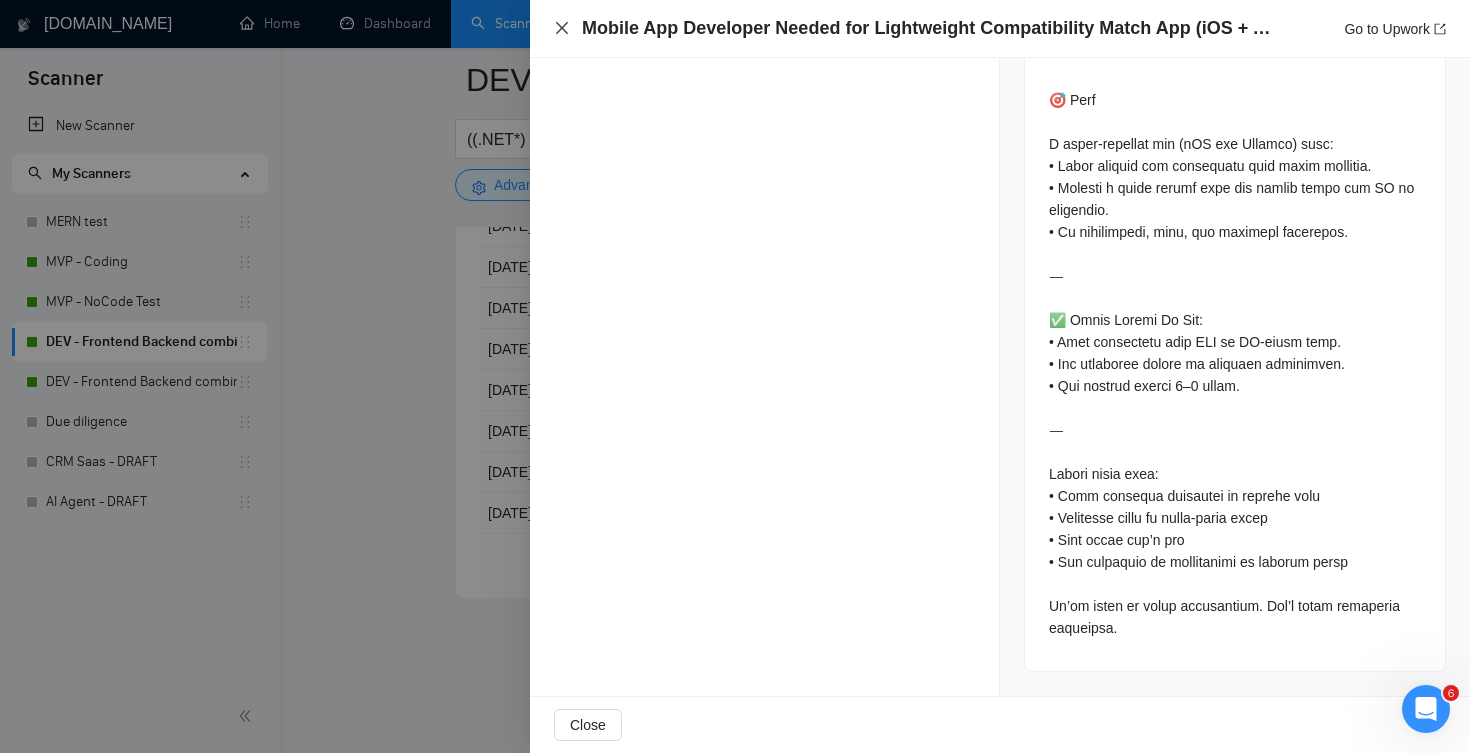click 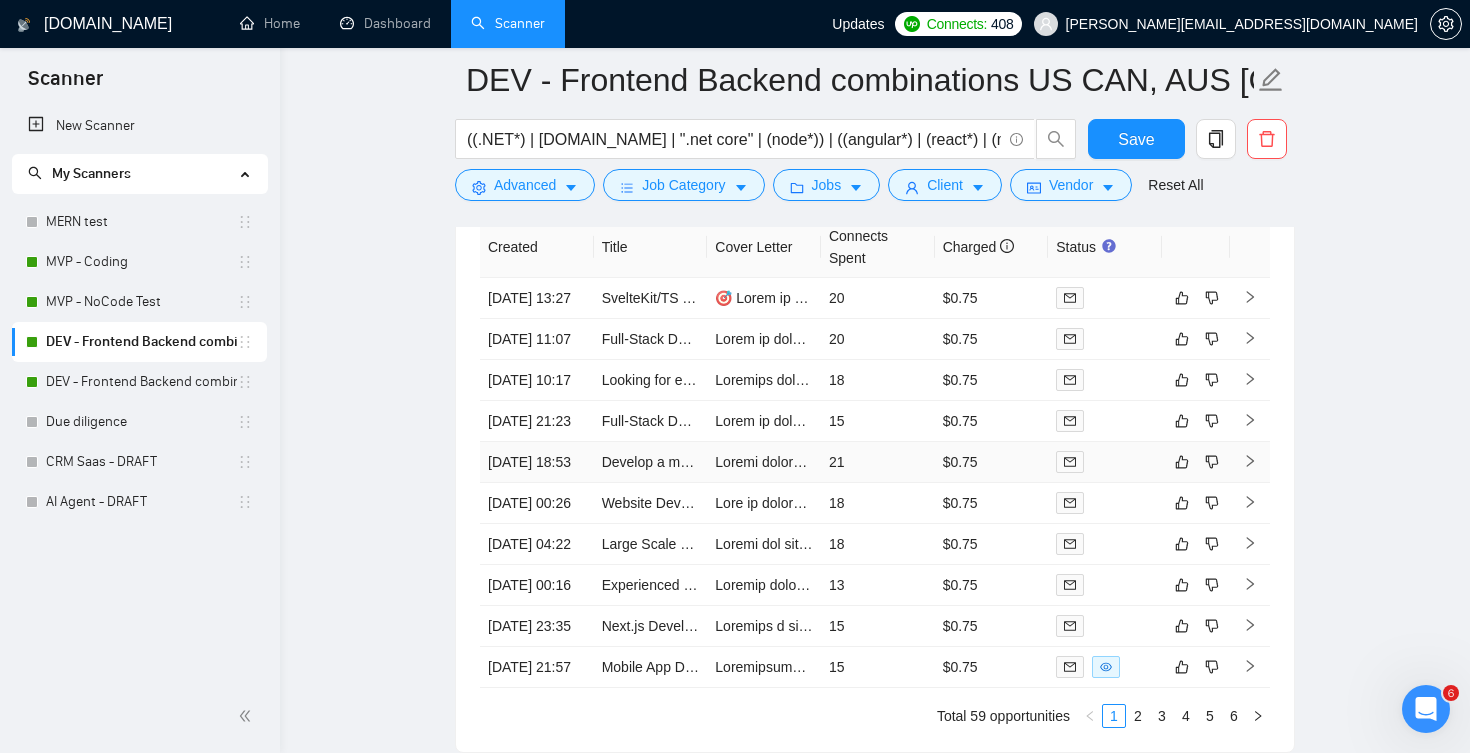 scroll, scrollTop: 4560, scrollLeft: 0, axis: vertical 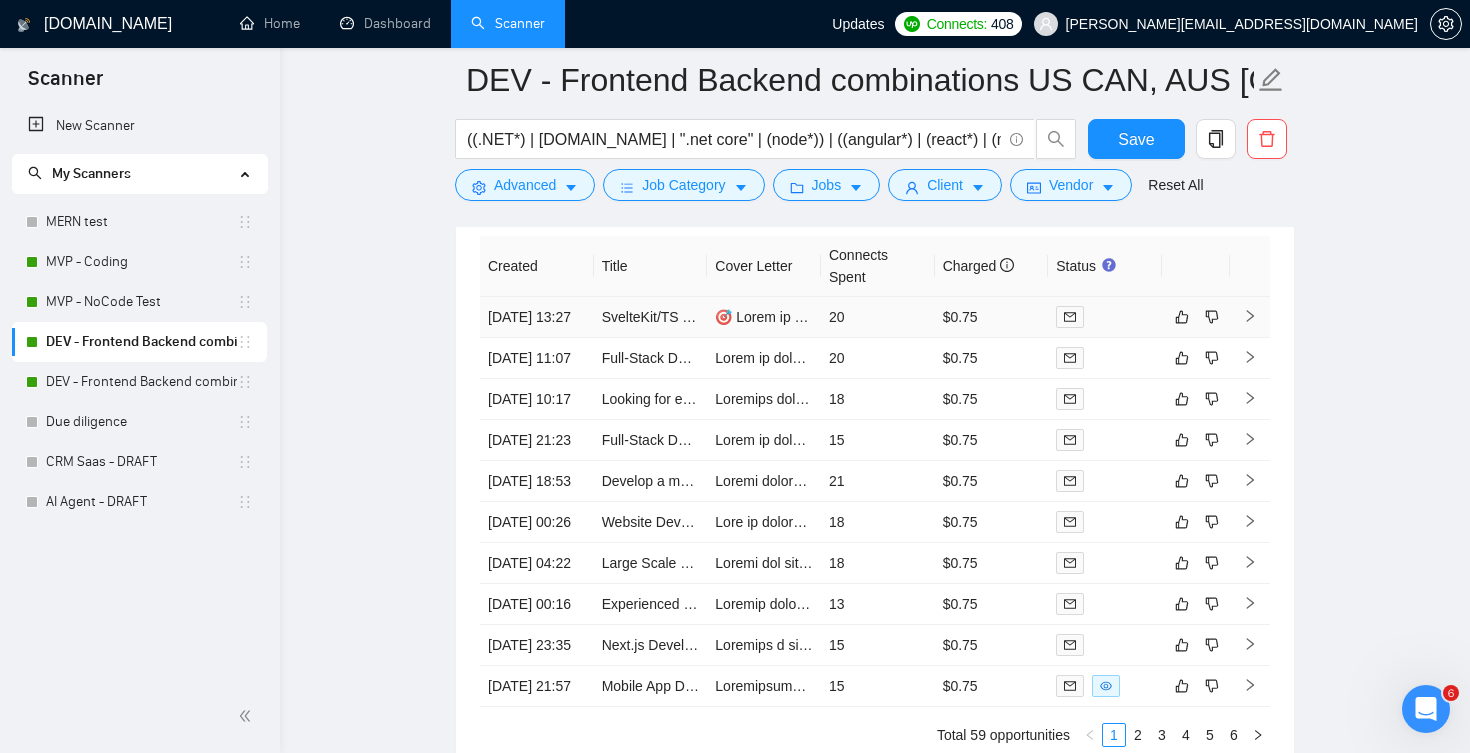 click on "20" at bounding box center (878, 317) 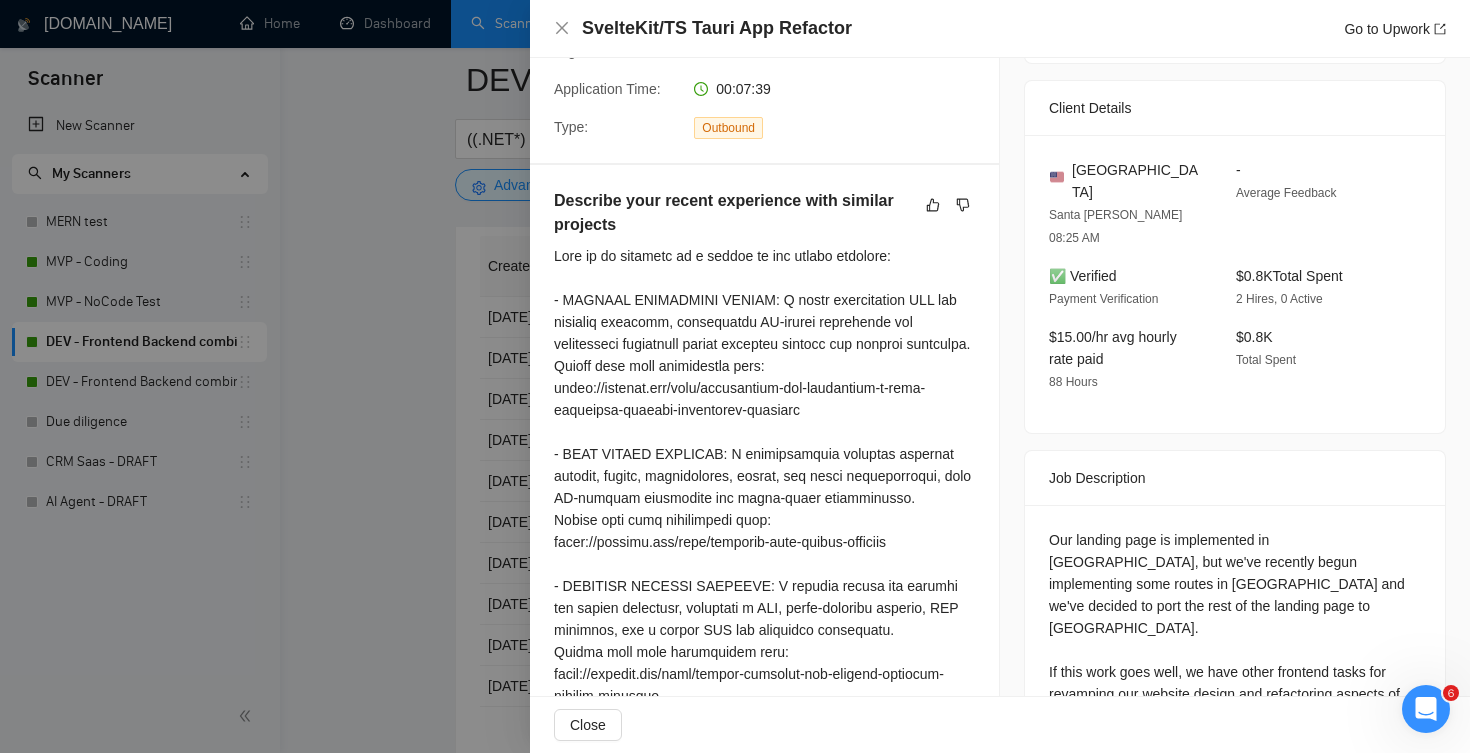 scroll, scrollTop: 414, scrollLeft: 0, axis: vertical 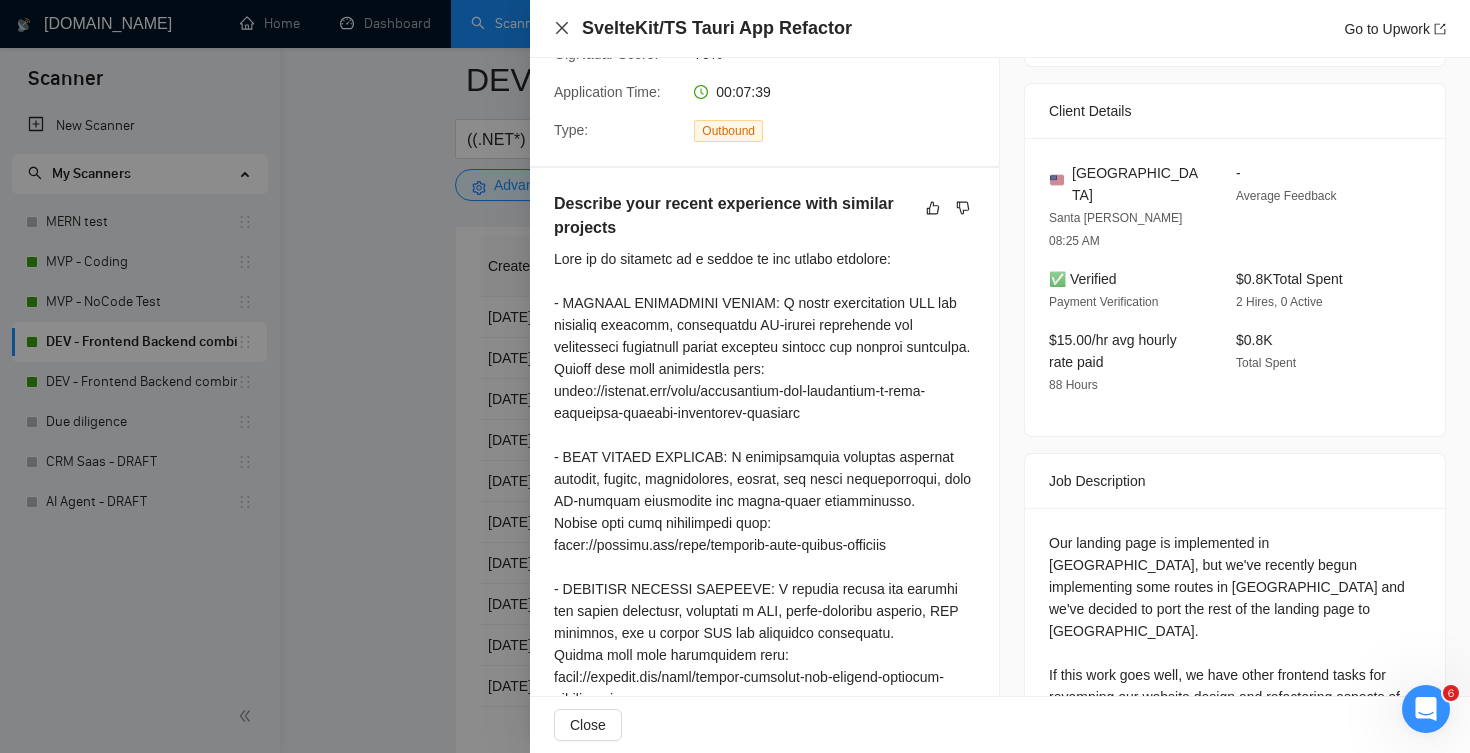 click 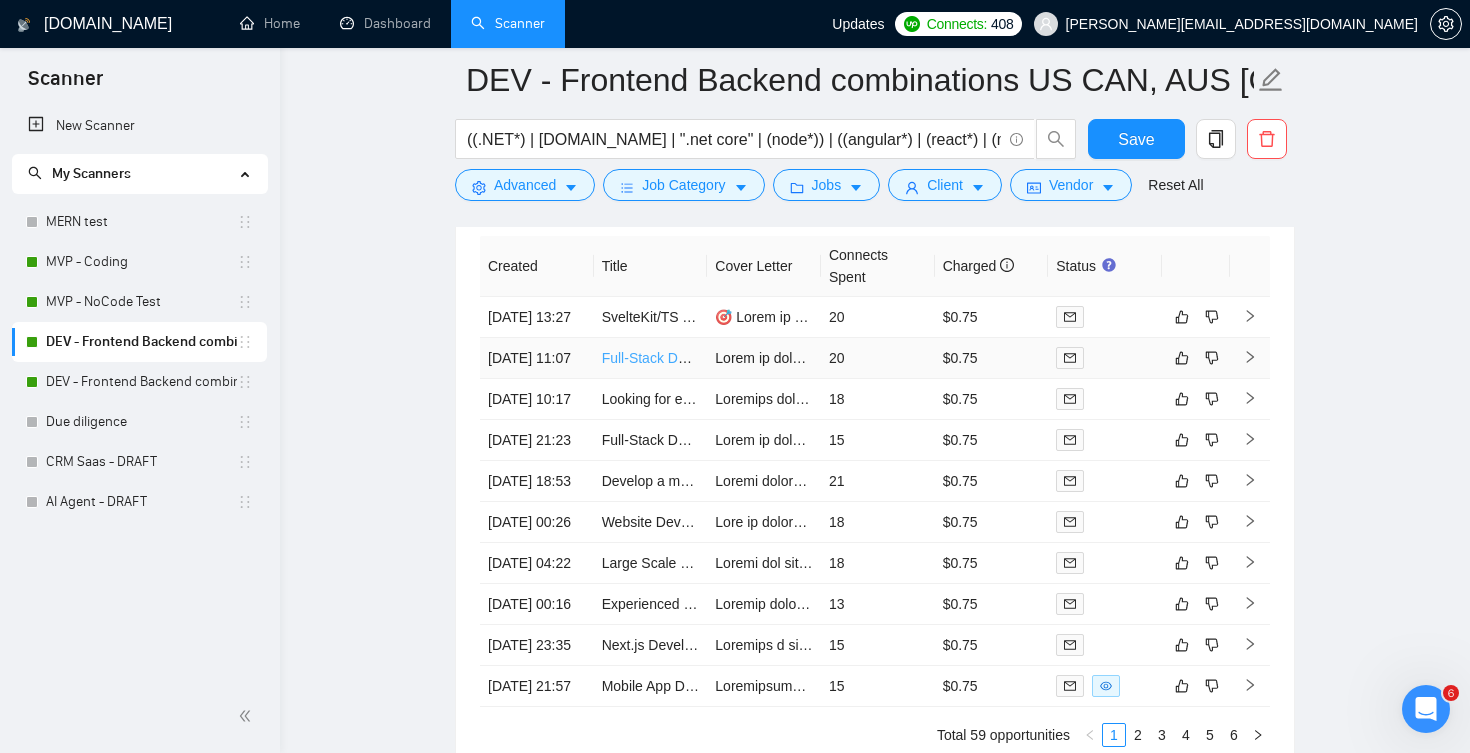 click on "Full-Stack Developer (Node.js, React, TypeScript)" at bounding box center [756, 358] 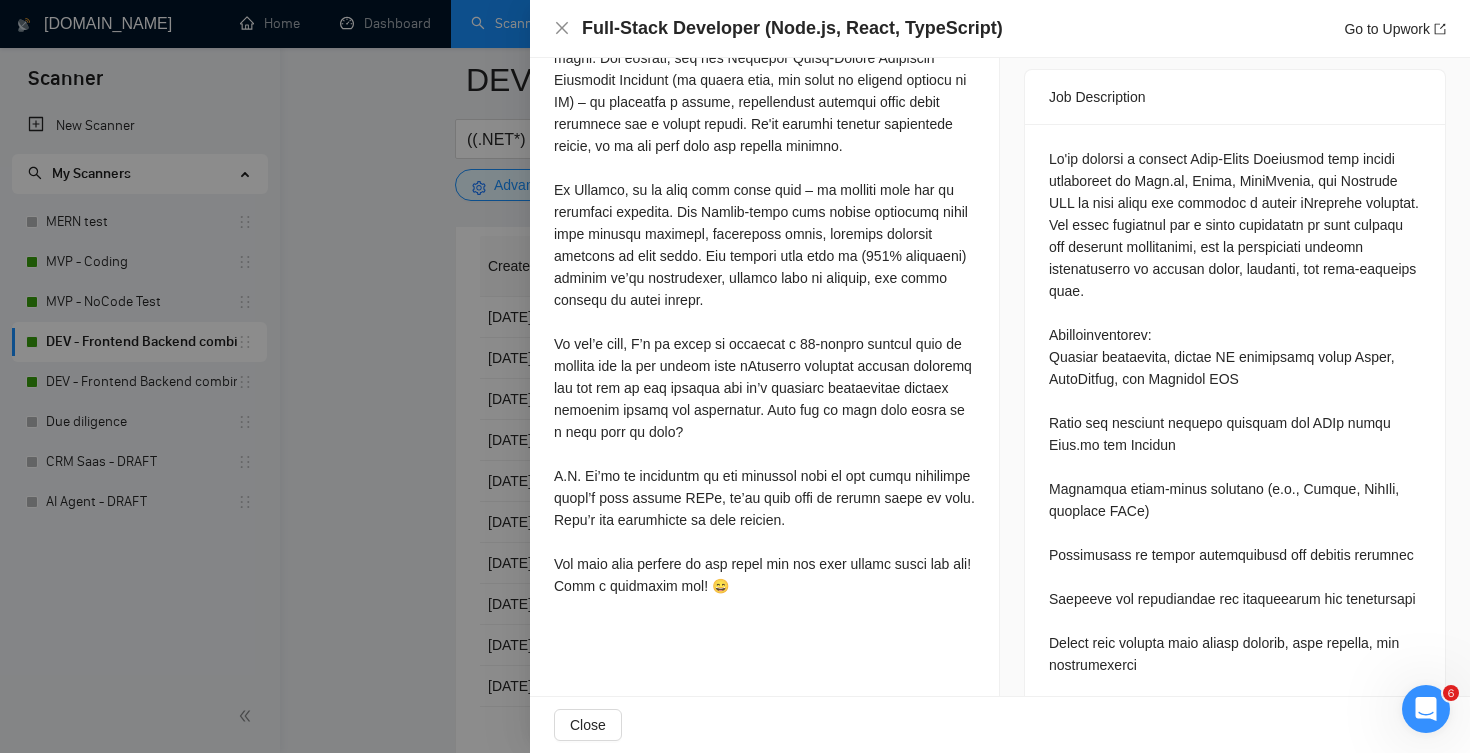 scroll, scrollTop: 829, scrollLeft: 0, axis: vertical 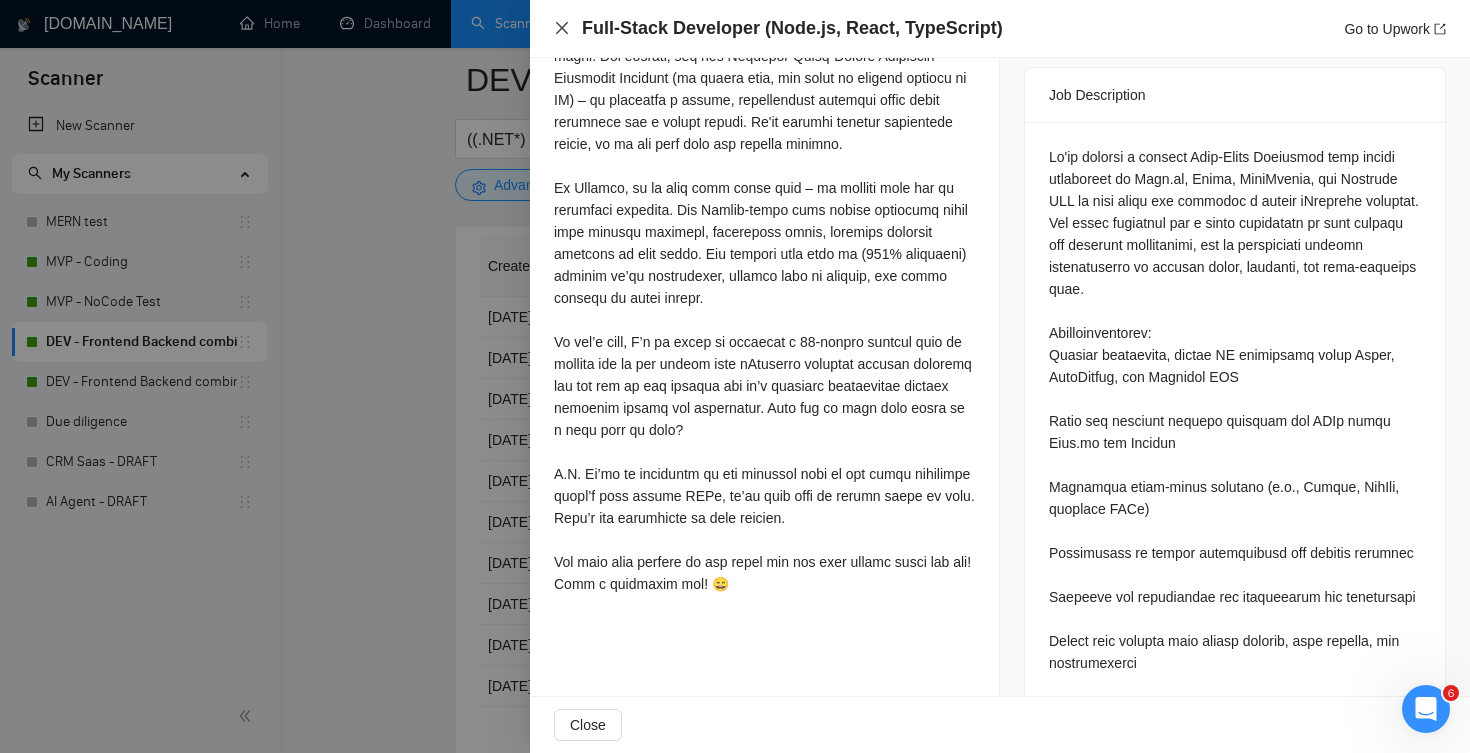 click 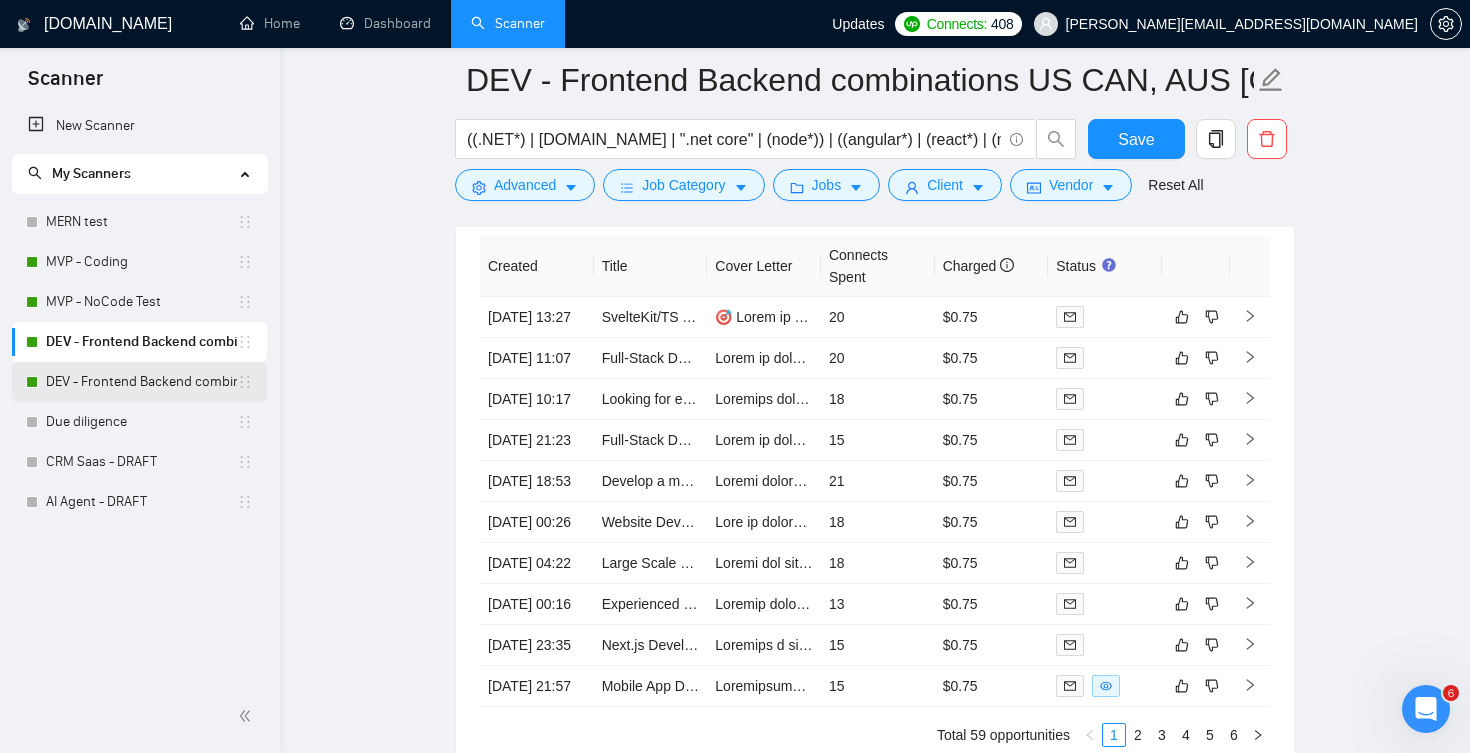 click on "DEV - Frontend Backend combinations EU, [GEOGRAPHIC_DATA]" at bounding box center (141, 382) 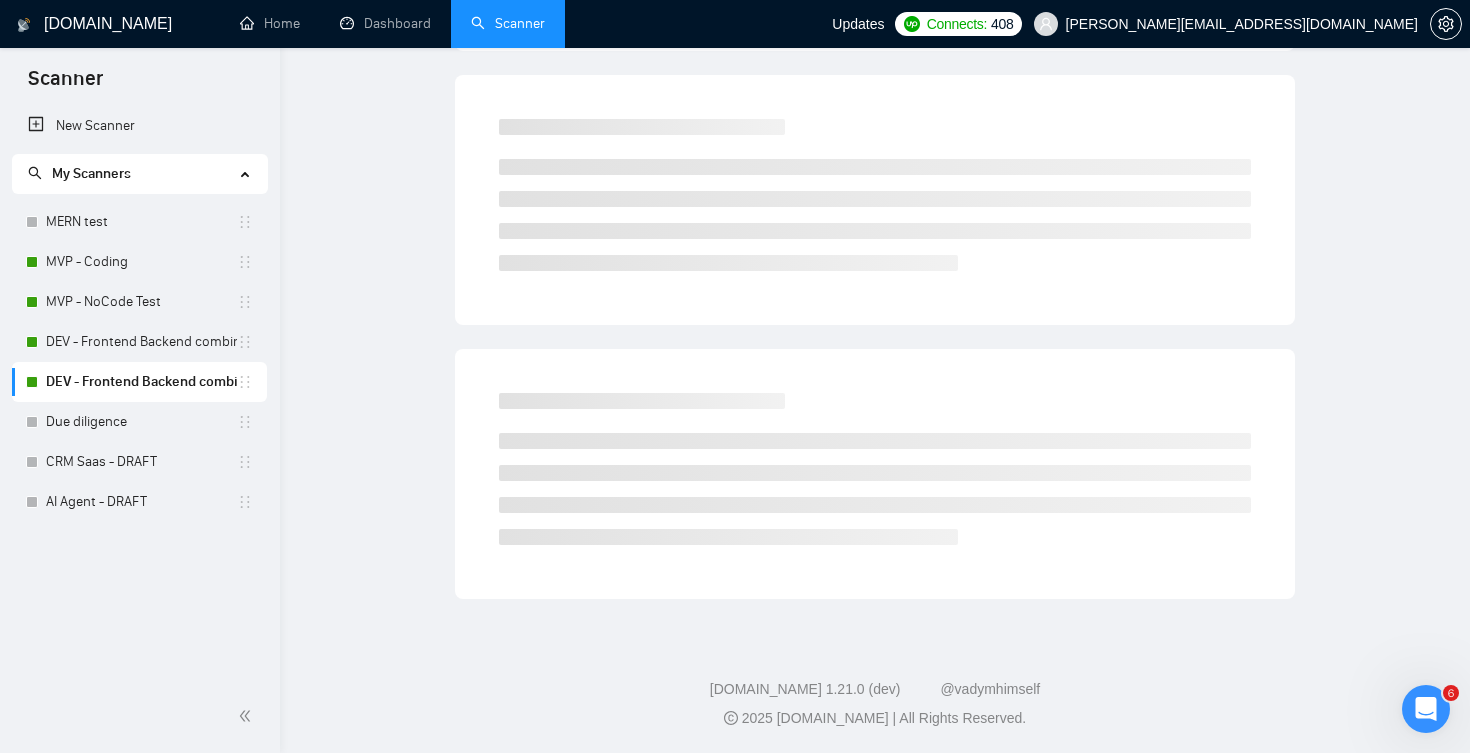 scroll, scrollTop: 0, scrollLeft: 0, axis: both 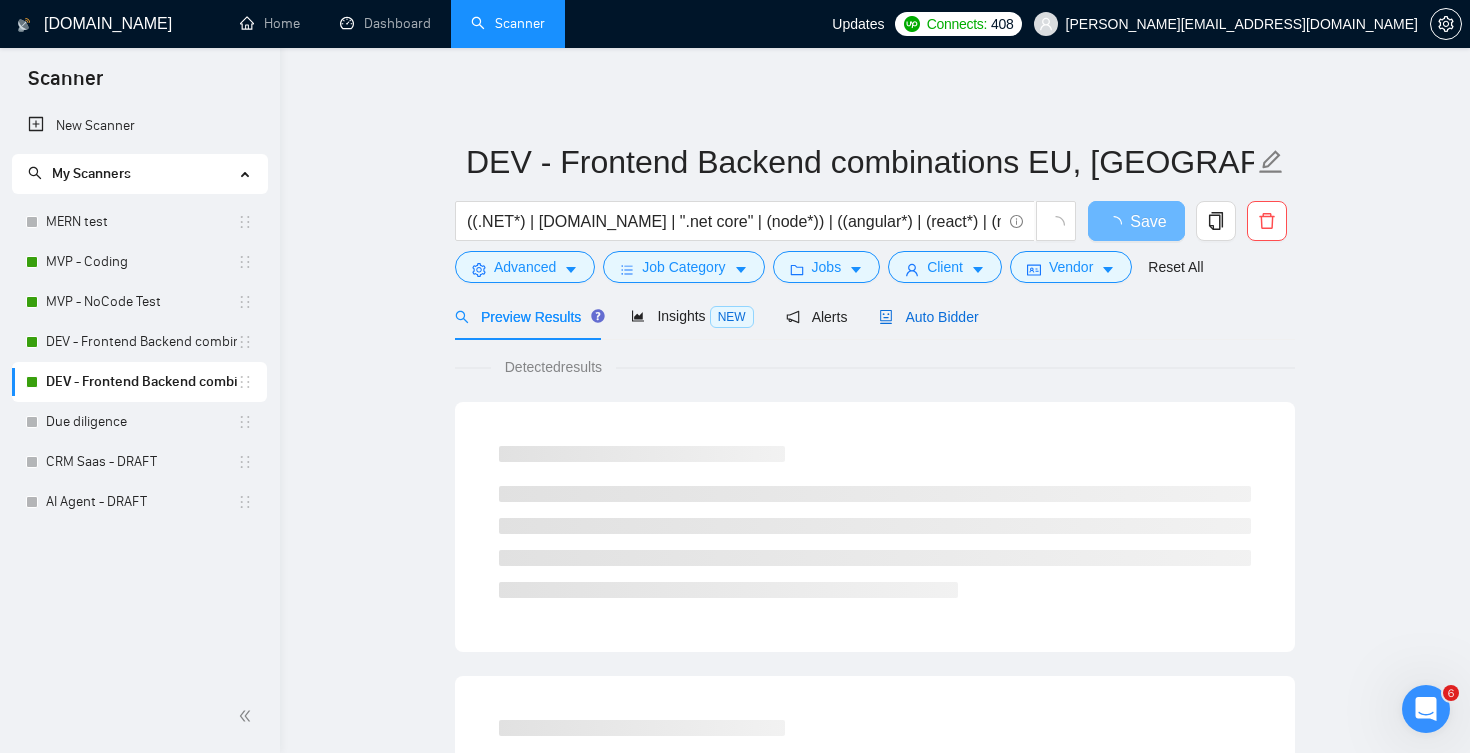 click on "Auto Bidder" at bounding box center [928, 317] 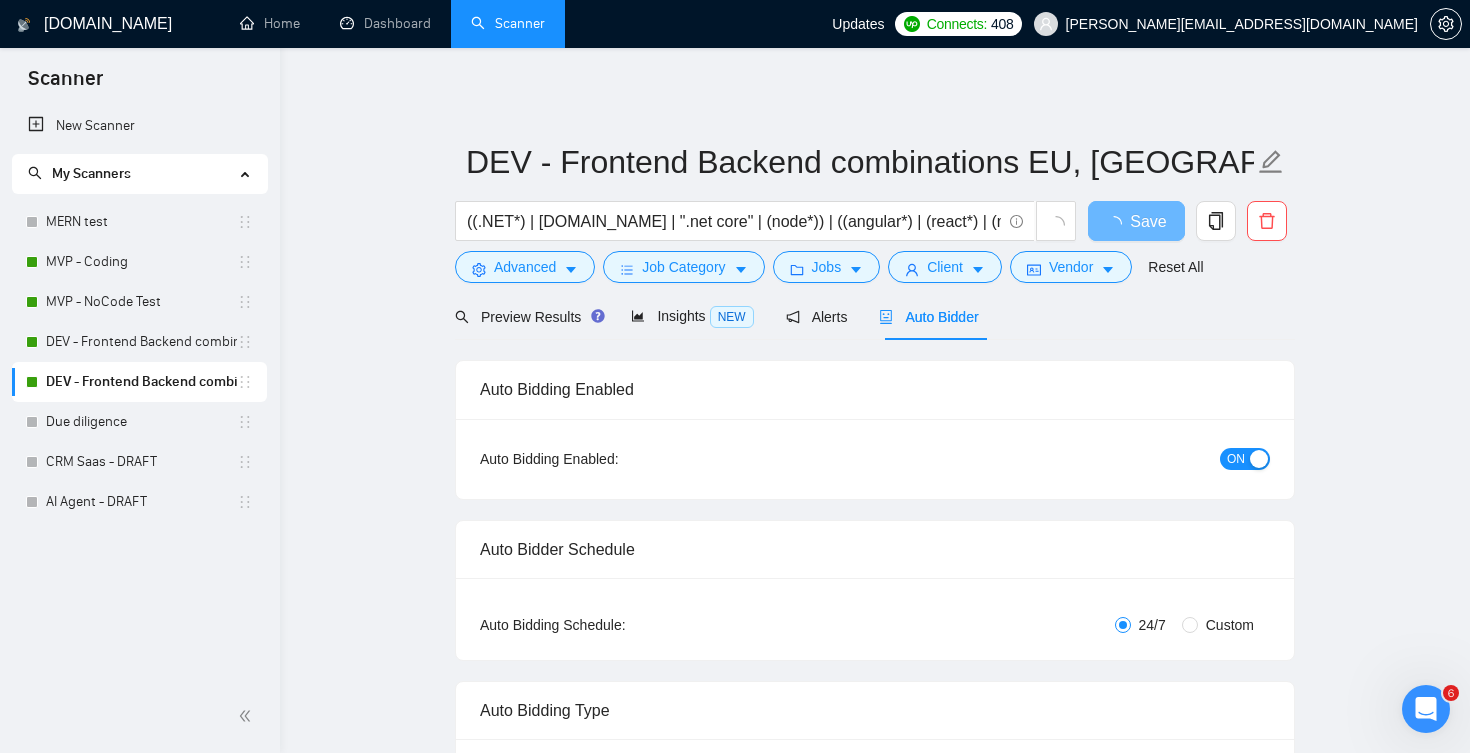 type 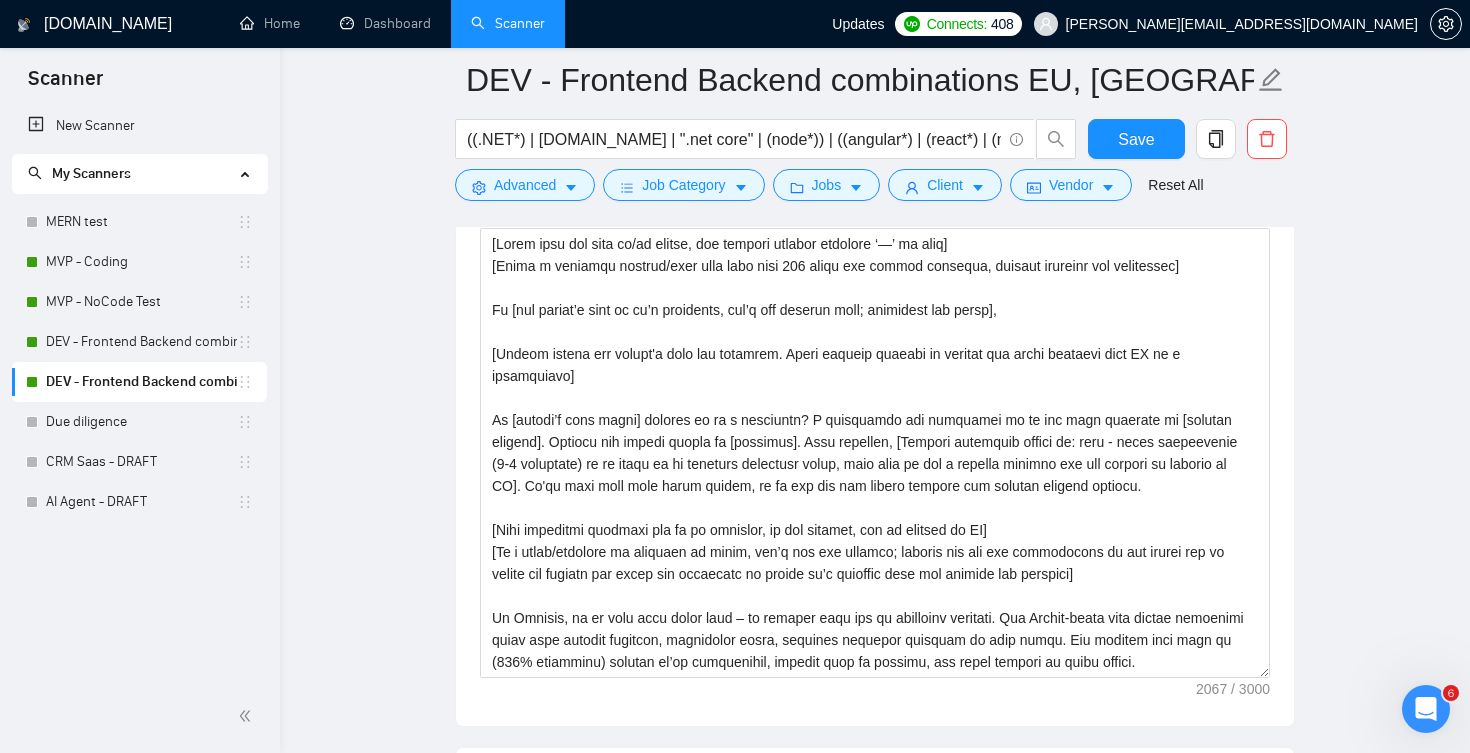 scroll, scrollTop: 1818, scrollLeft: 0, axis: vertical 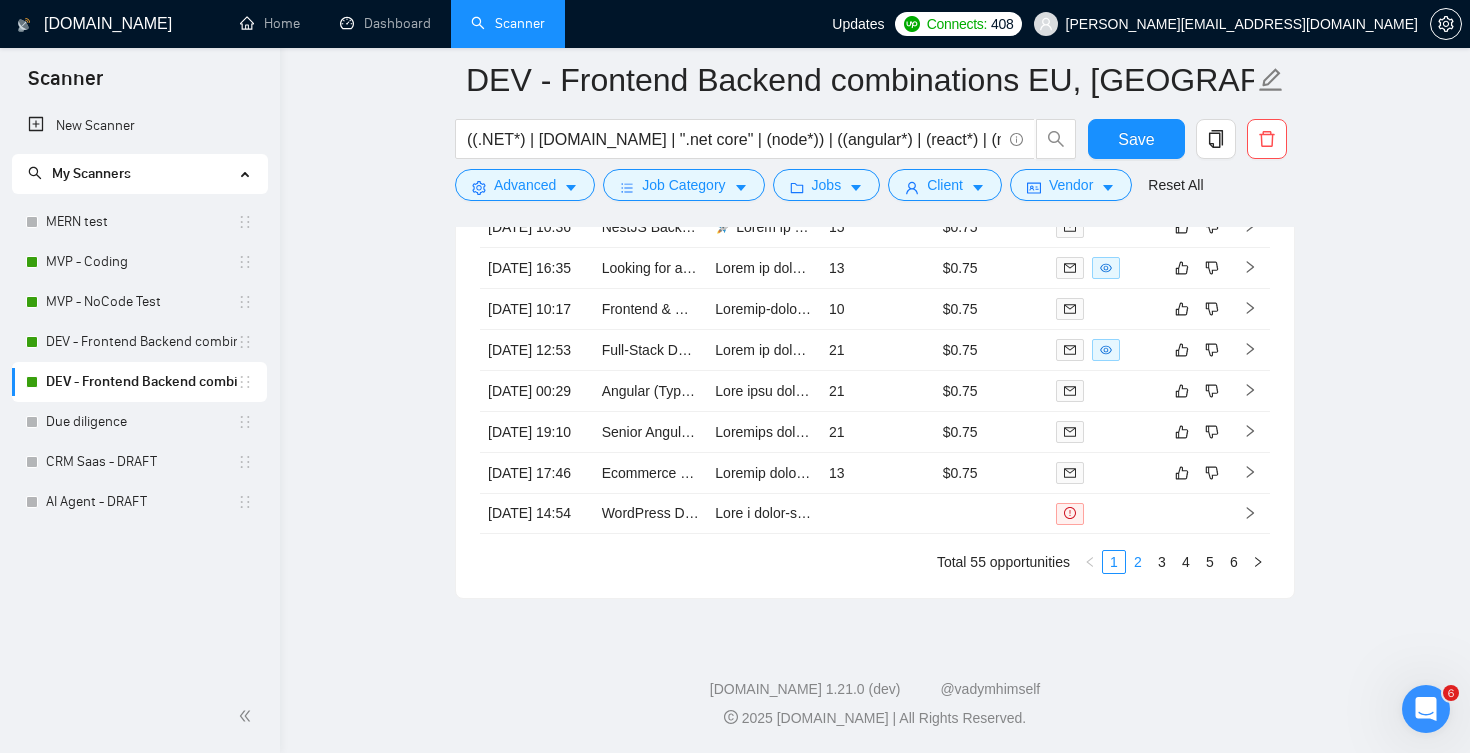 click on "2" at bounding box center [1138, 562] 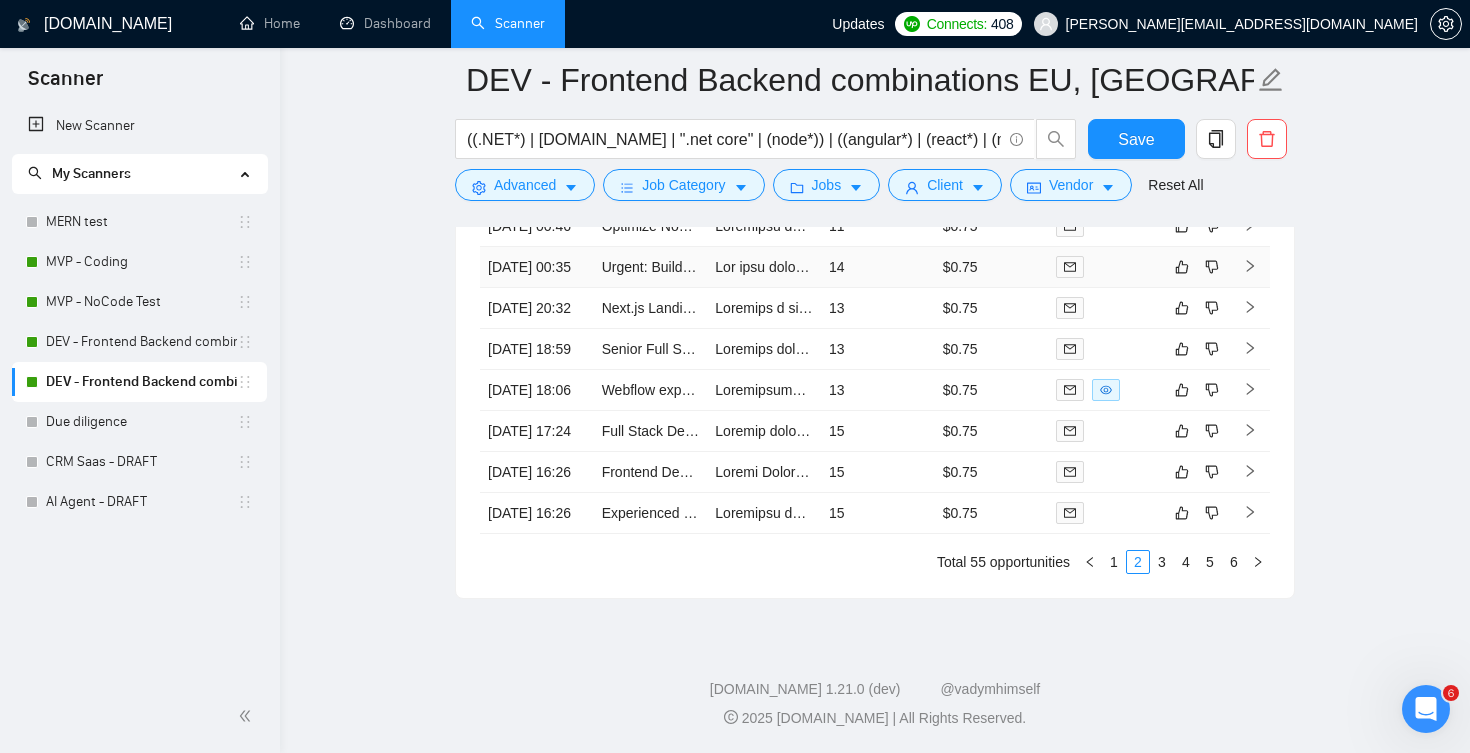 scroll, scrollTop: 4797, scrollLeft: 0, axis: vertical 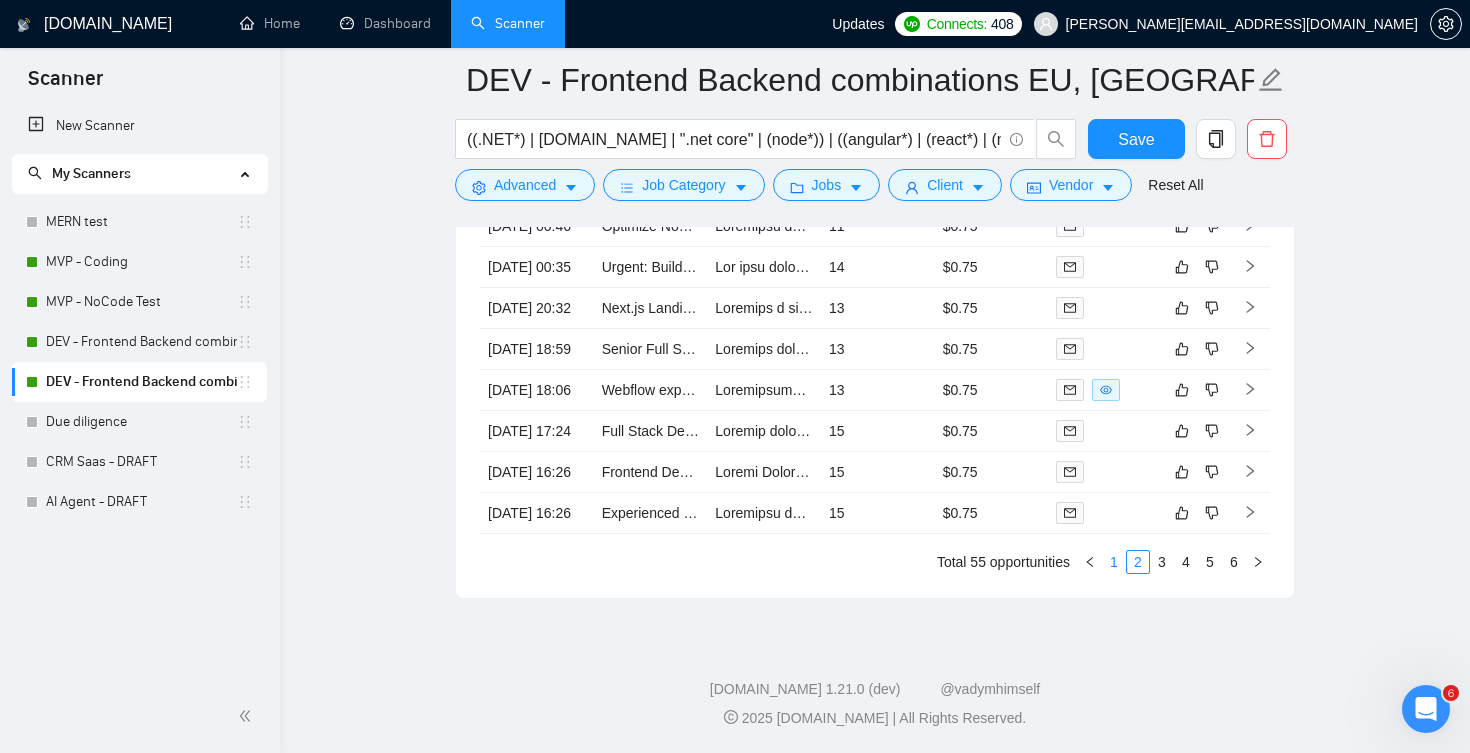 click on "1" at bounding box center [1114, 562] 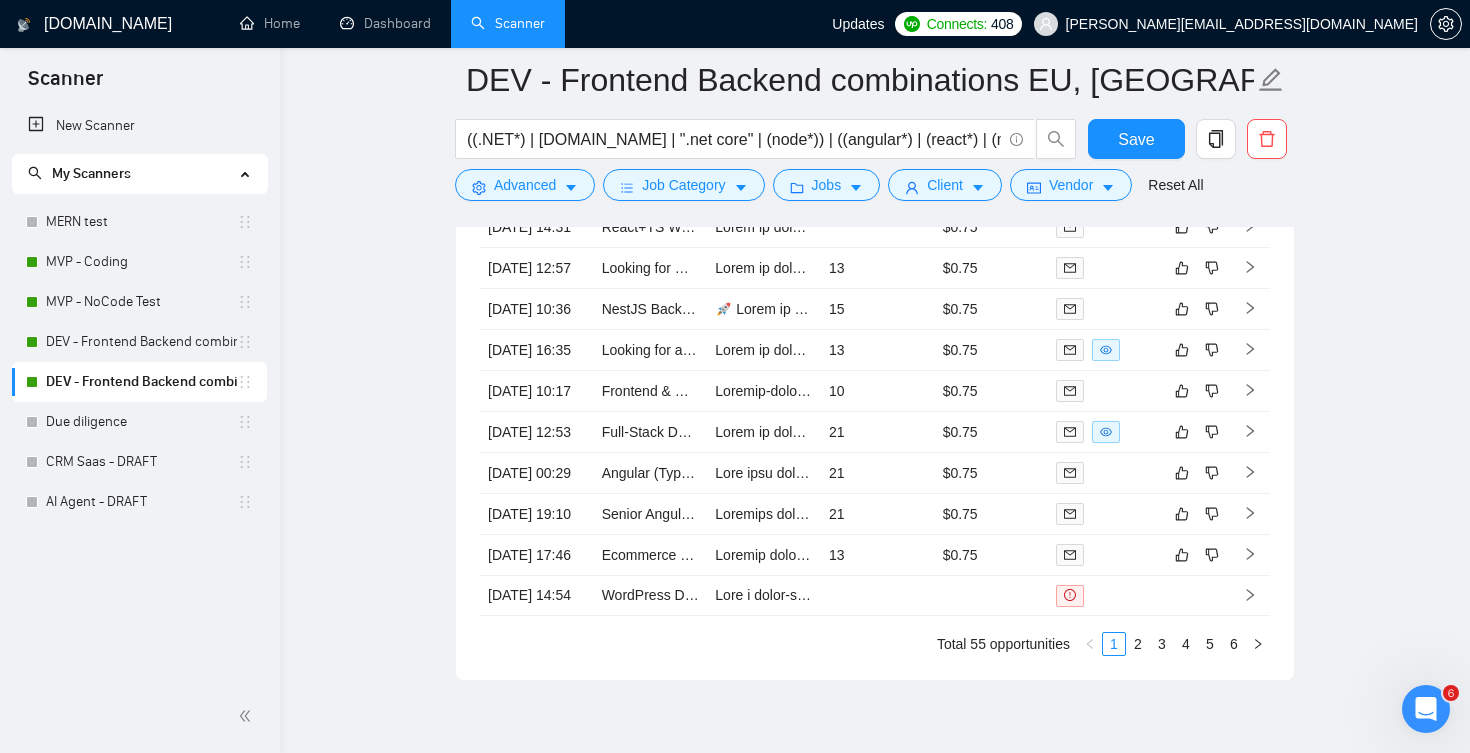 scroll, scrollTop: 4655, scrollLeft: 0, axis: vertical 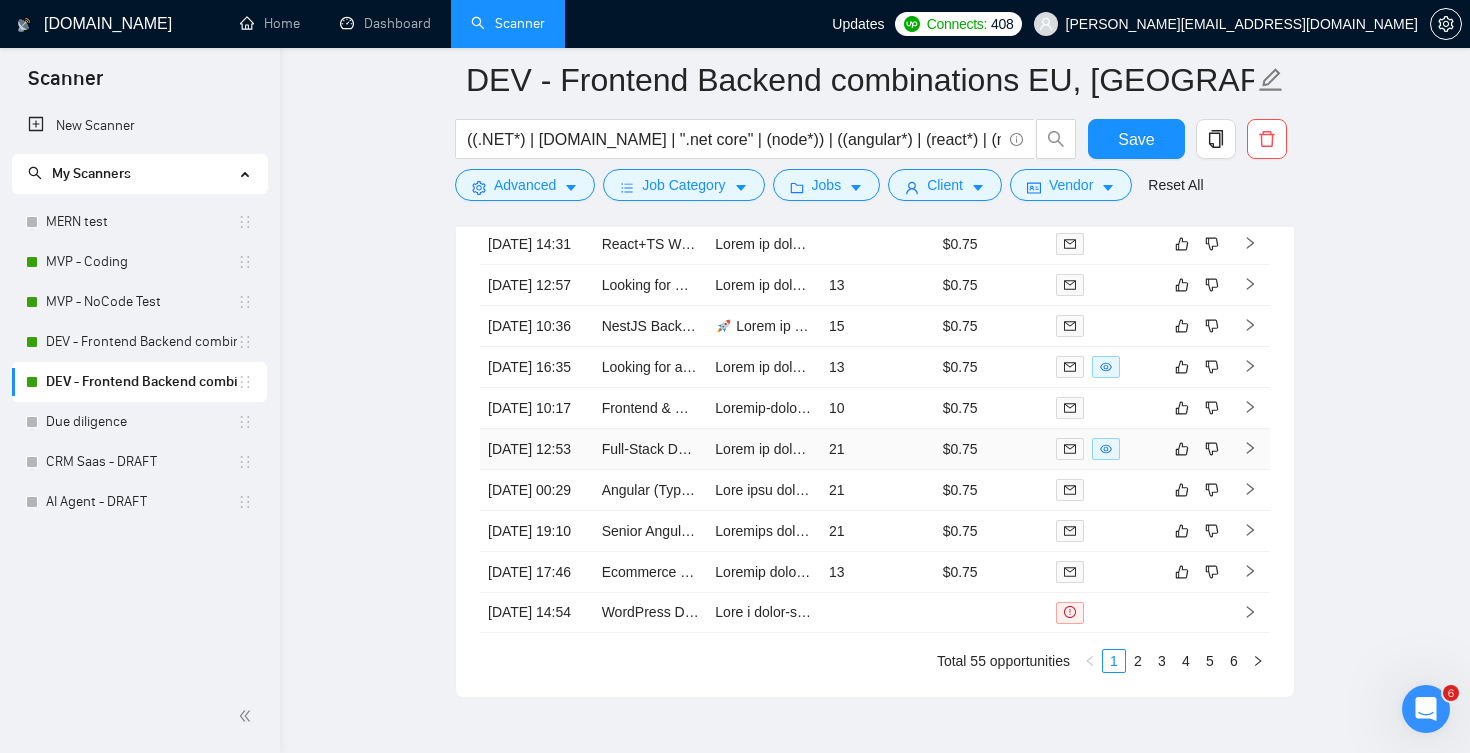 click on "21" at bounding box center (878, 449) 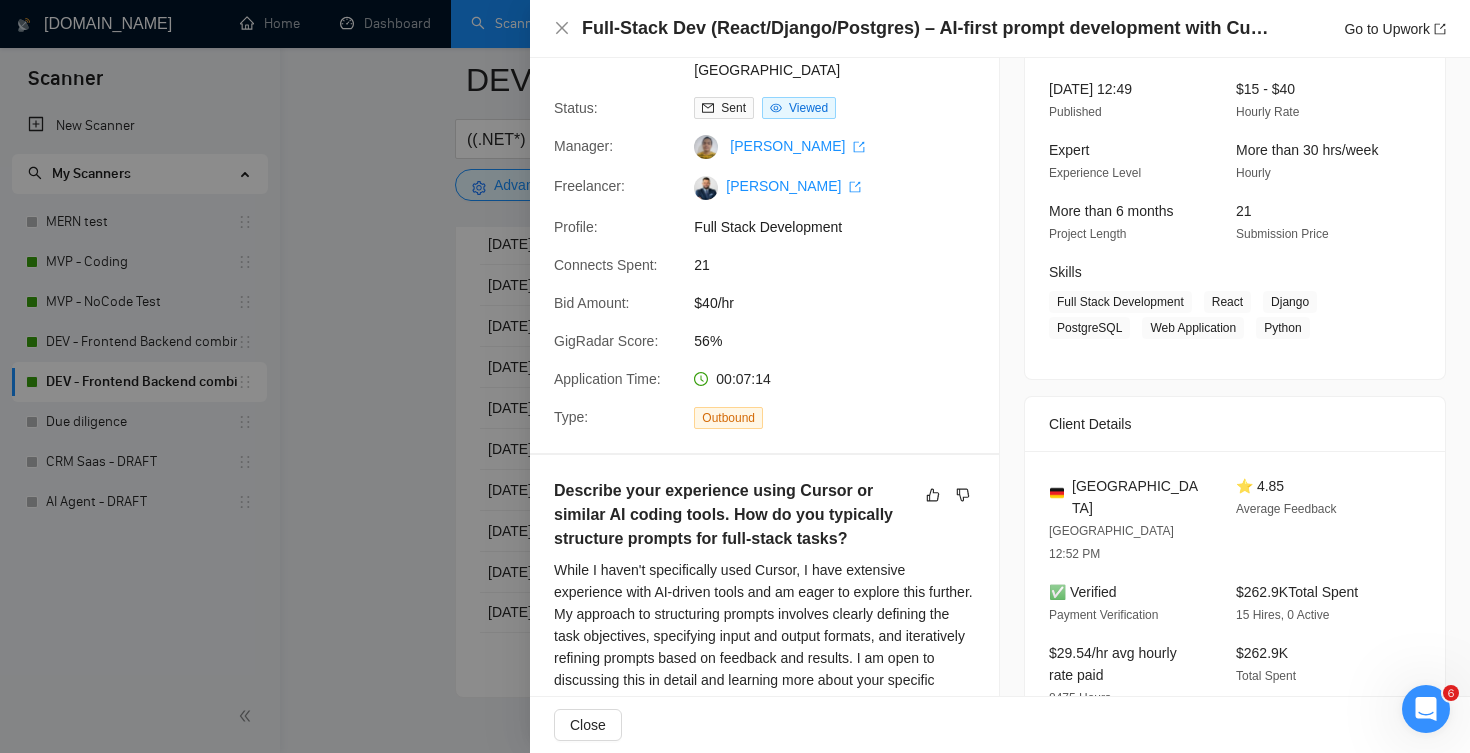 scroll, scrollTop: 0, scrollLeft: 0, axis: both 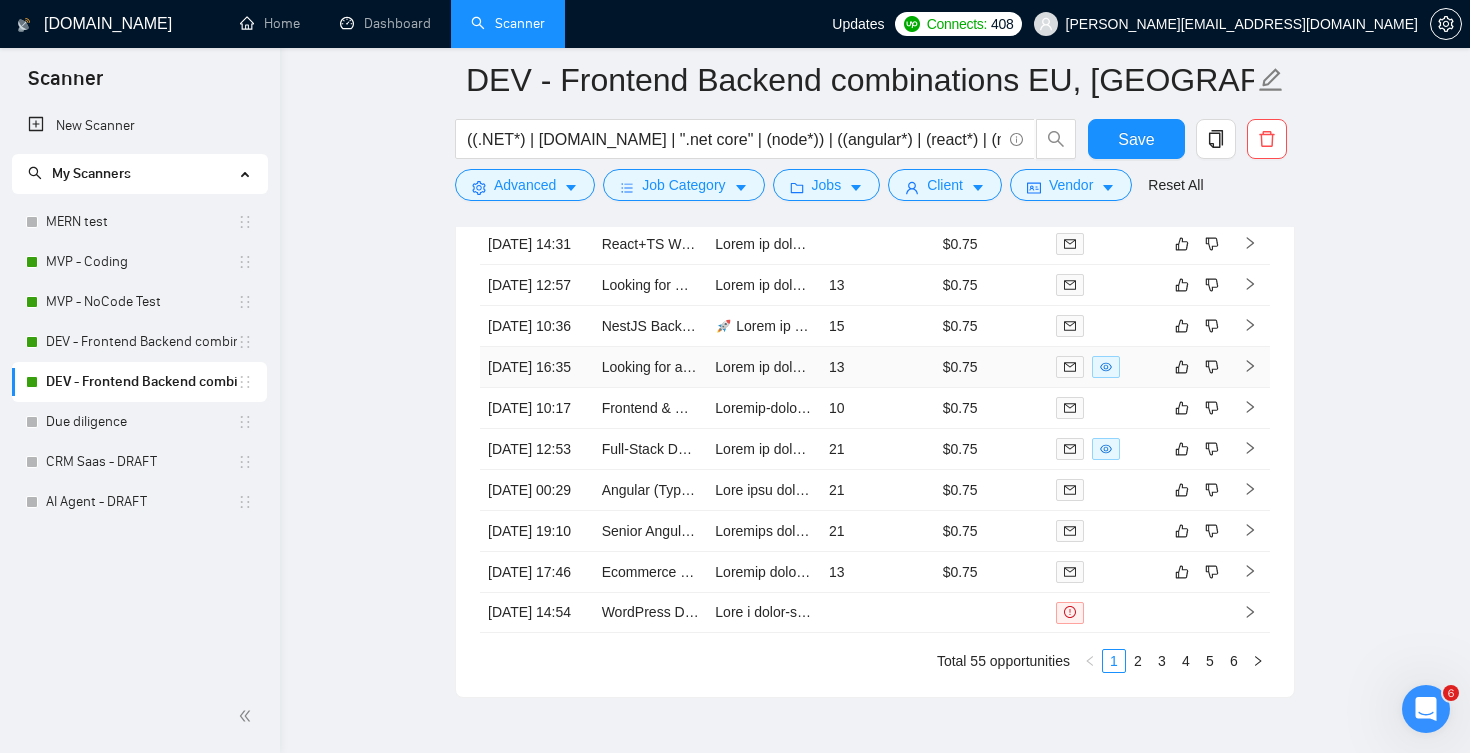 click on "13" at bounding box center [878, 367] 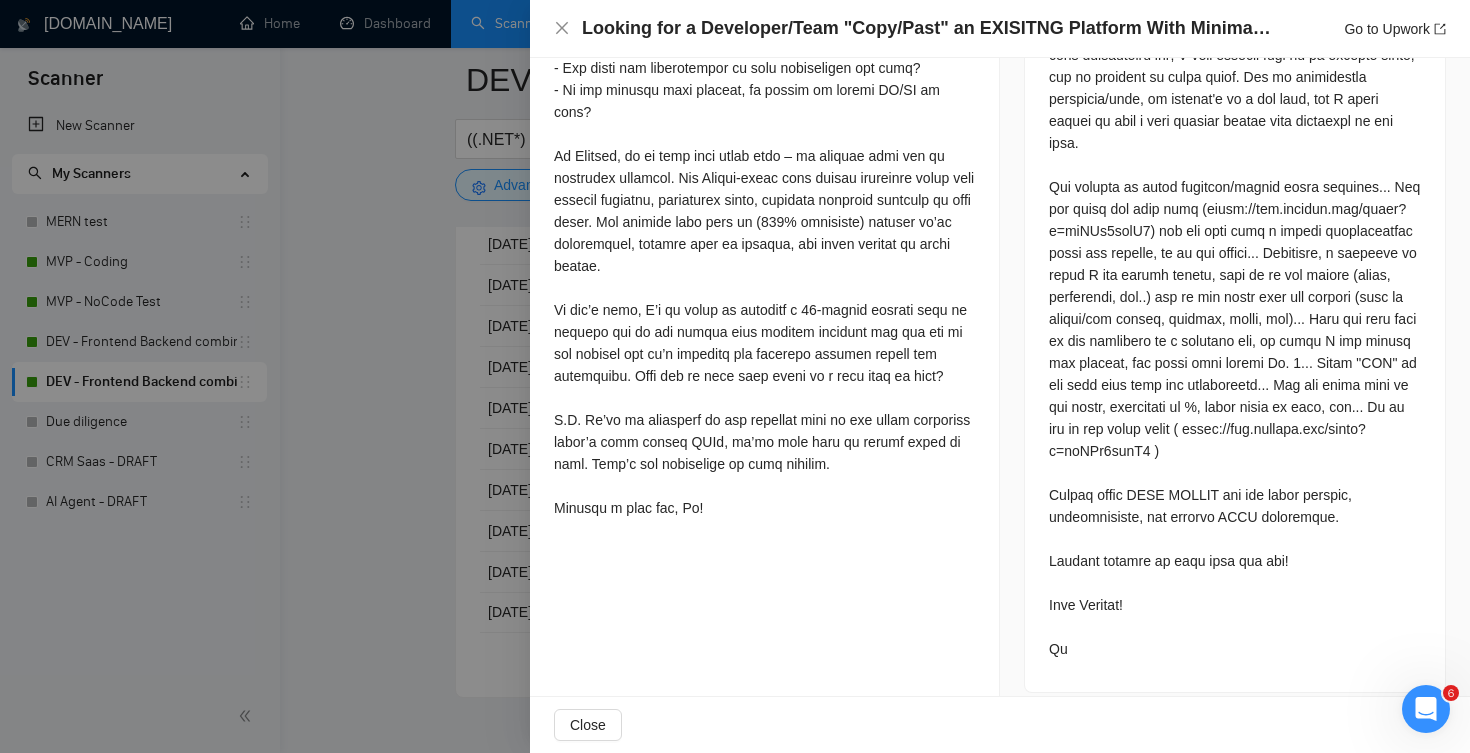 scroll, scrollTop: 992, scrollLeft: 0, axis: vertical 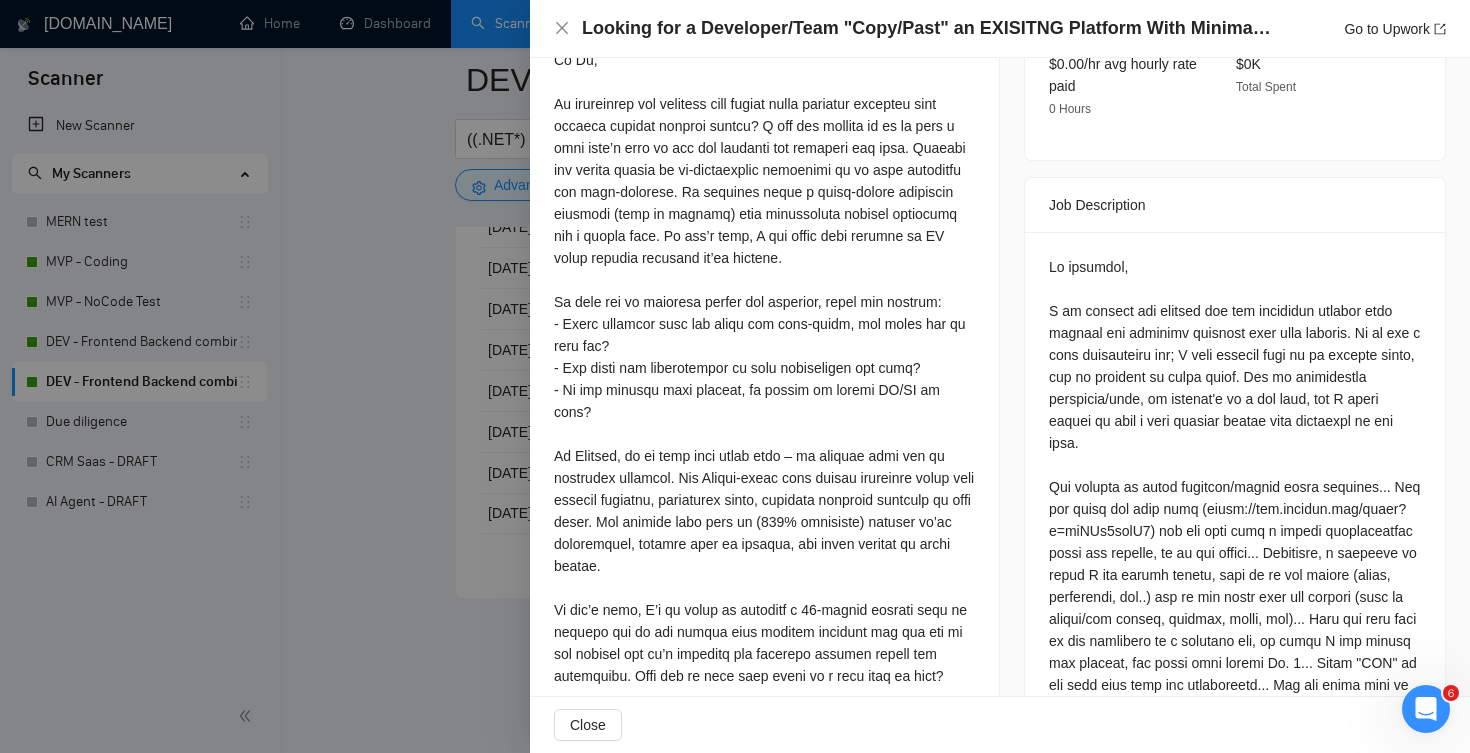 click at bounding box center [764, 390] 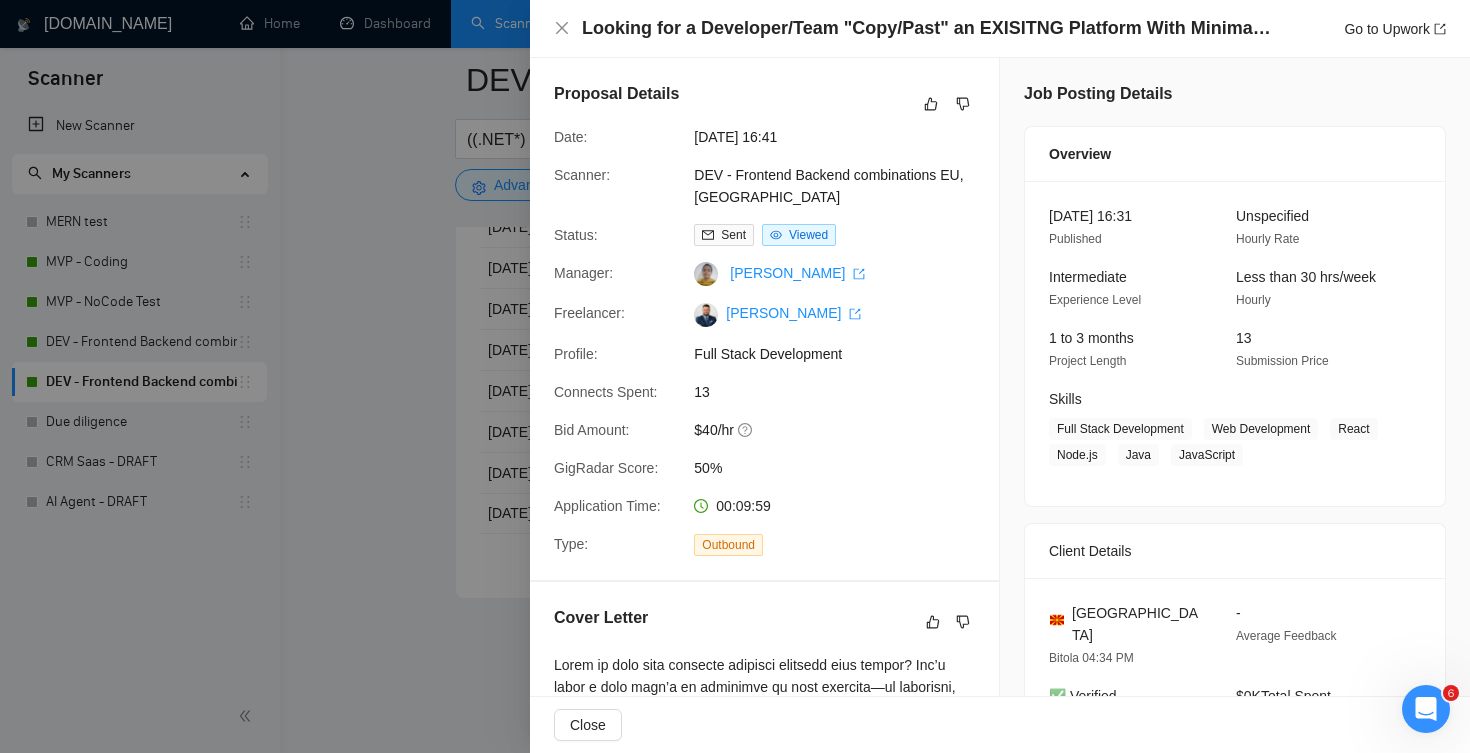 scroll, scrollTop: 0, scrollLeft: 0, axis: both 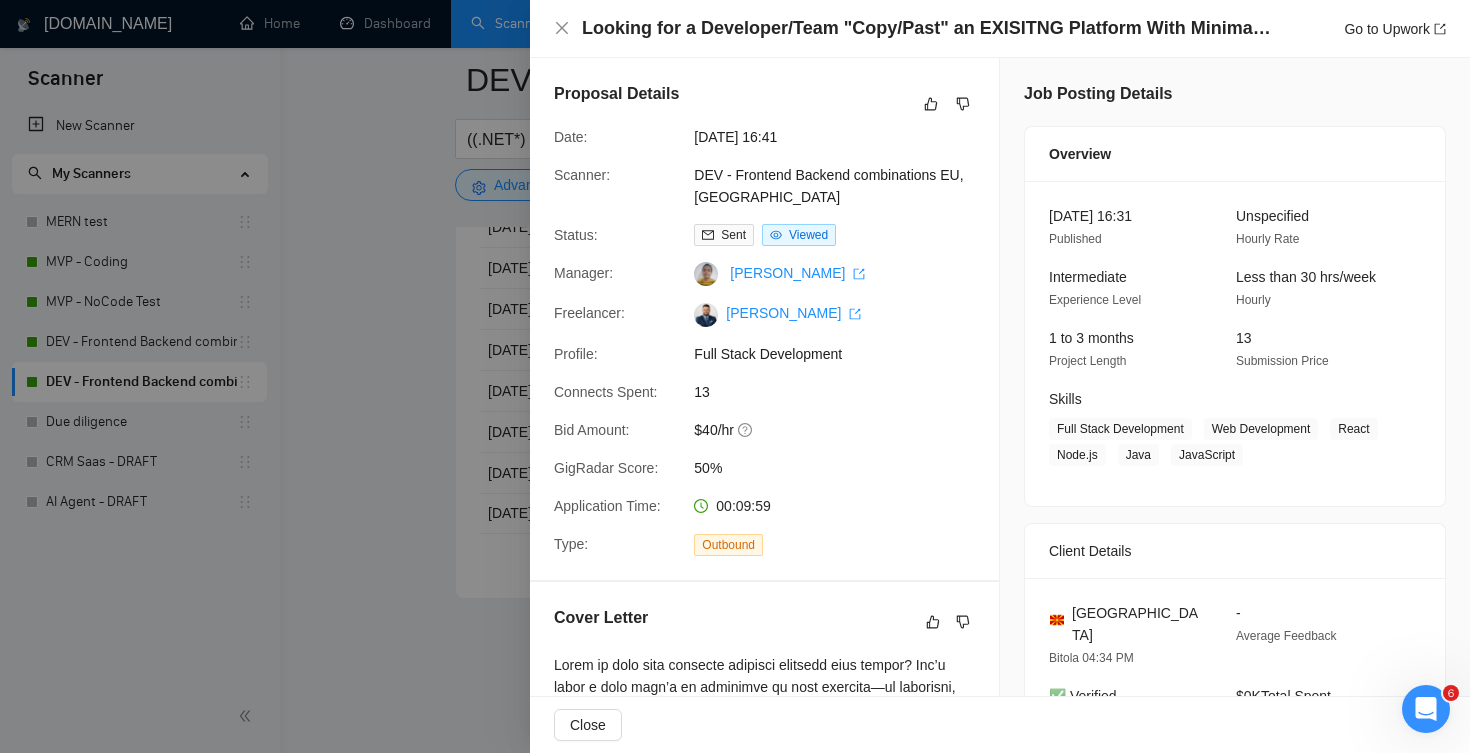 click on "Looking for a Developer/Team "Copy/Past" an EXISITNG Platform With Minimal Changes (Link below) Go to Upwork" at bounding box center (1000, 28) 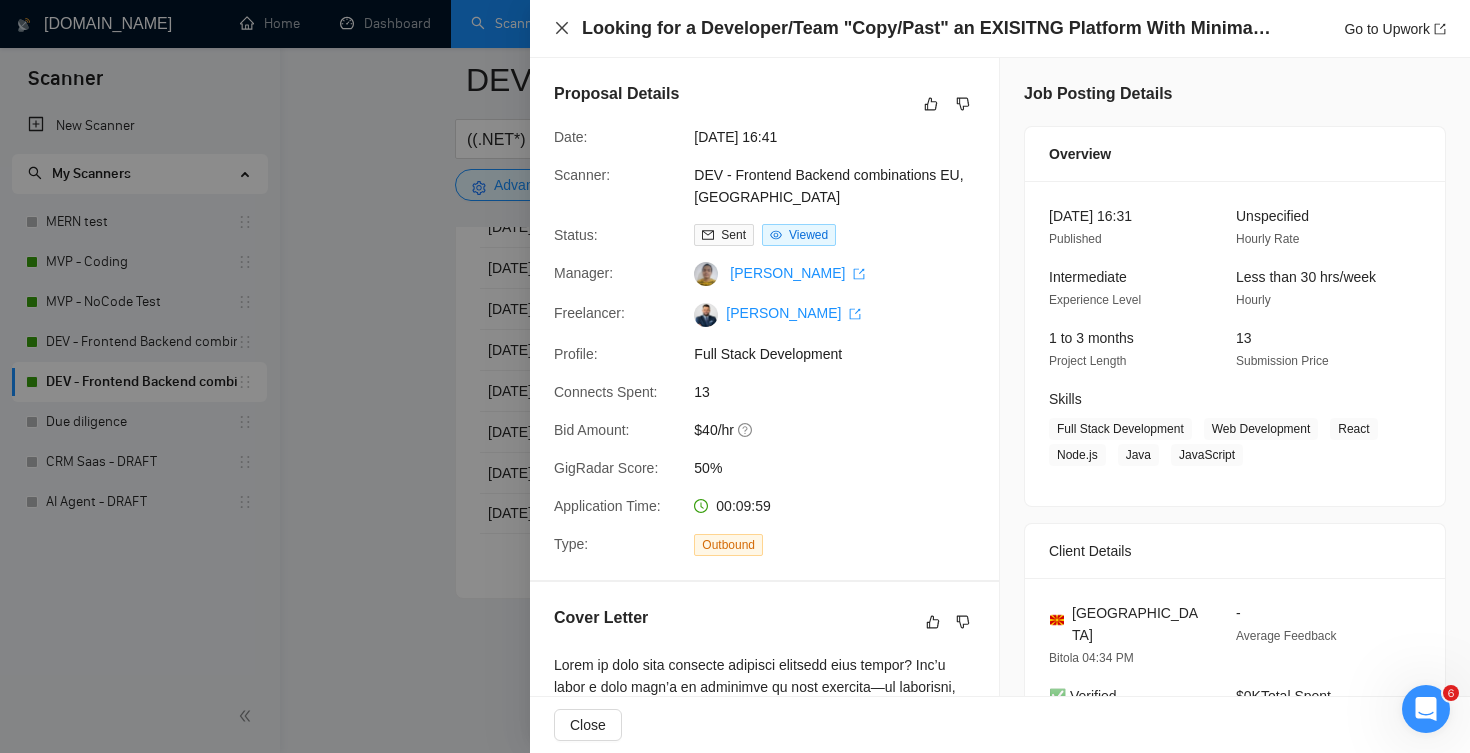 click 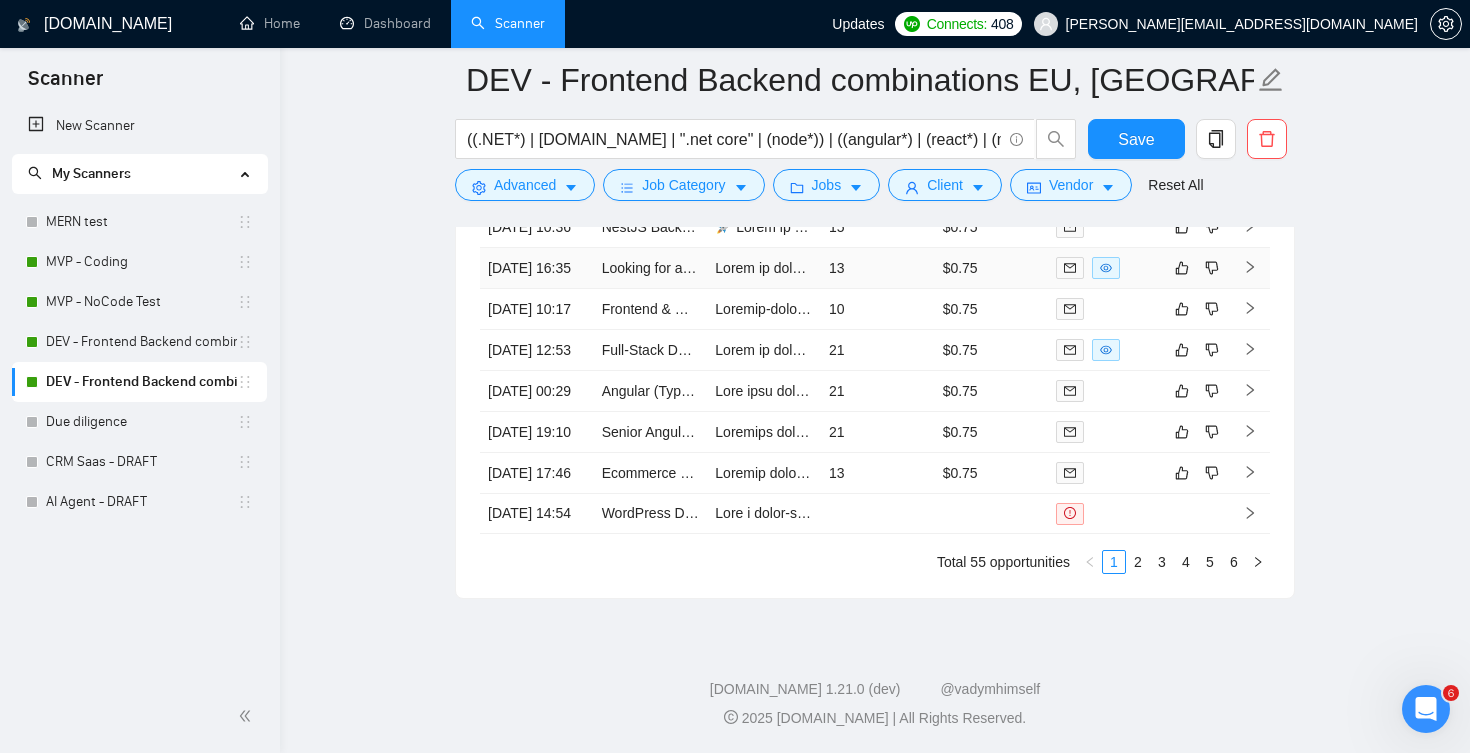 click on "13" at bounding box center (878, 268) 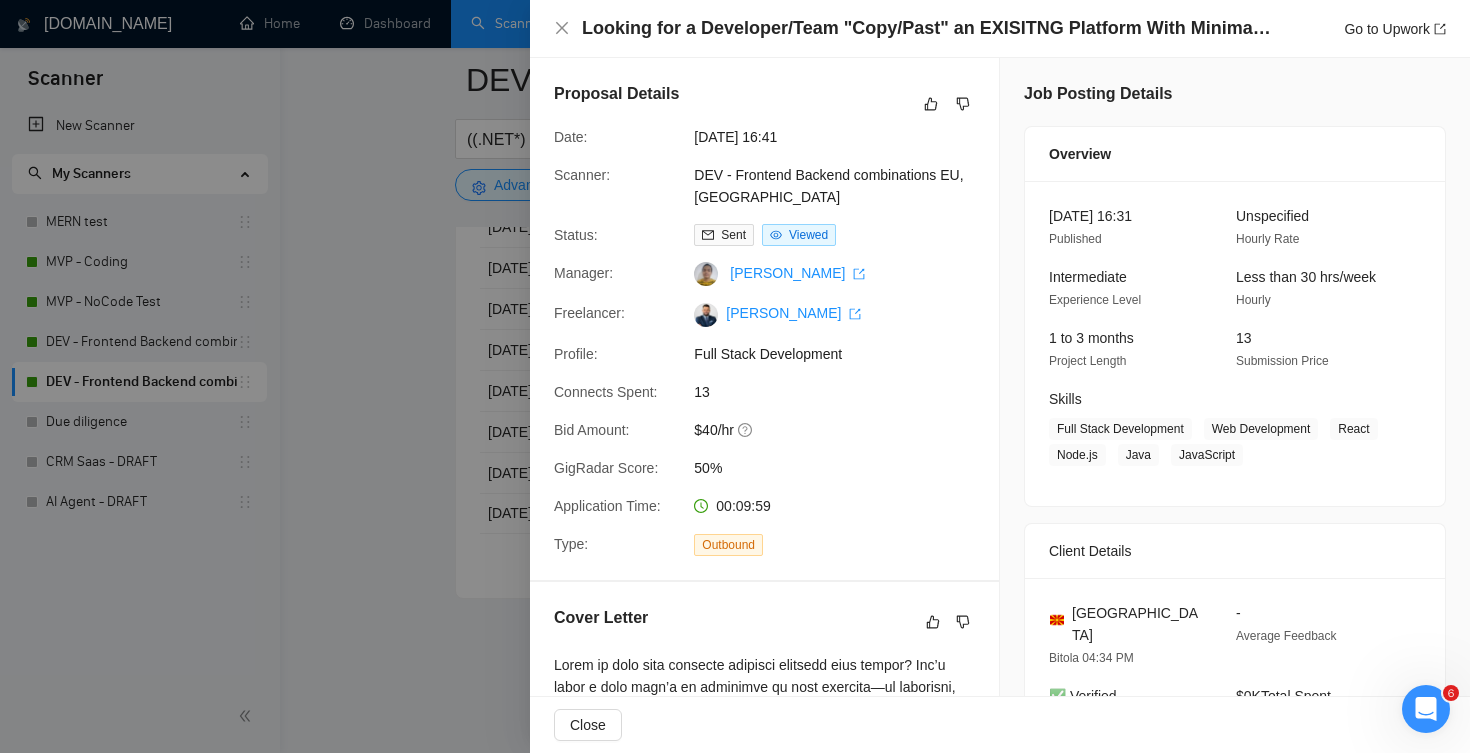 scroll, scrollTop: 14, scrollLeft: 0, axis: vertical 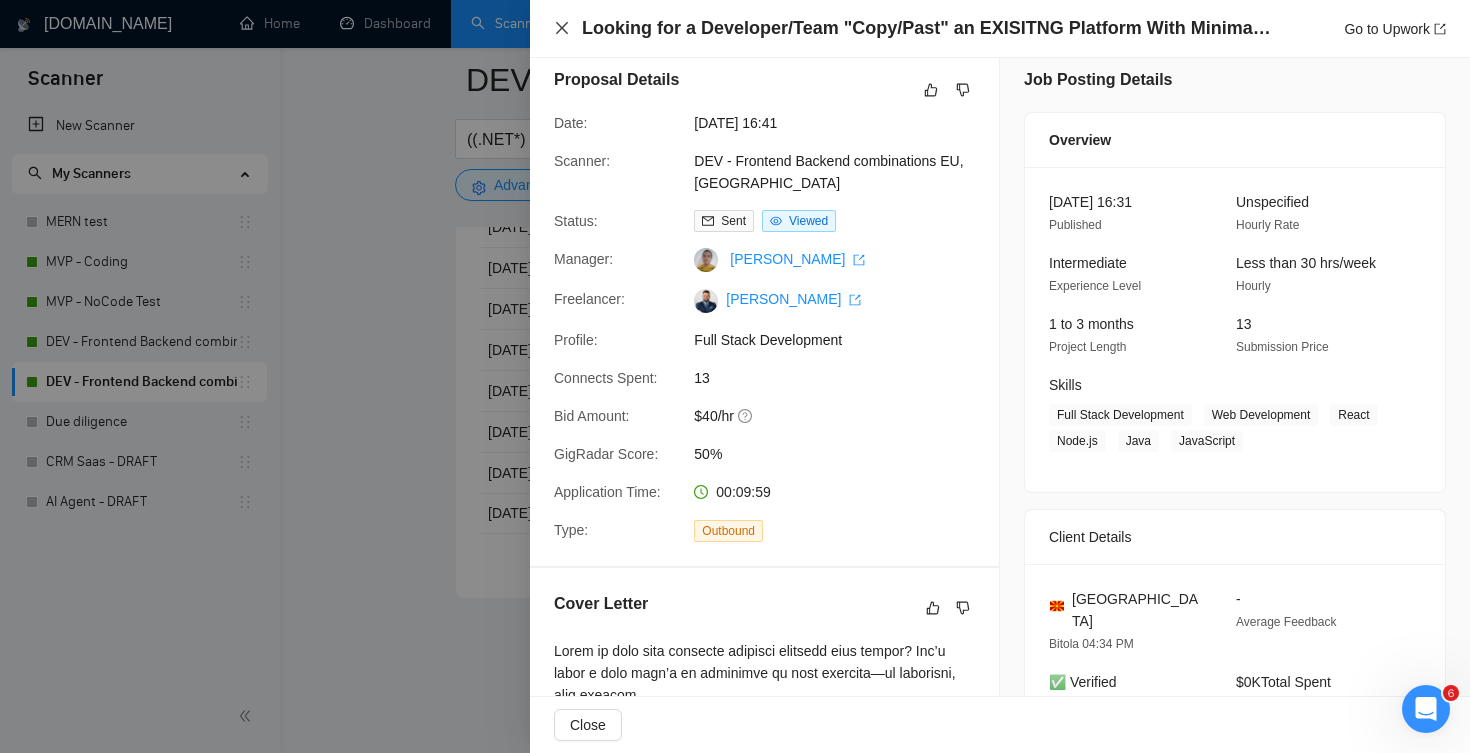 click 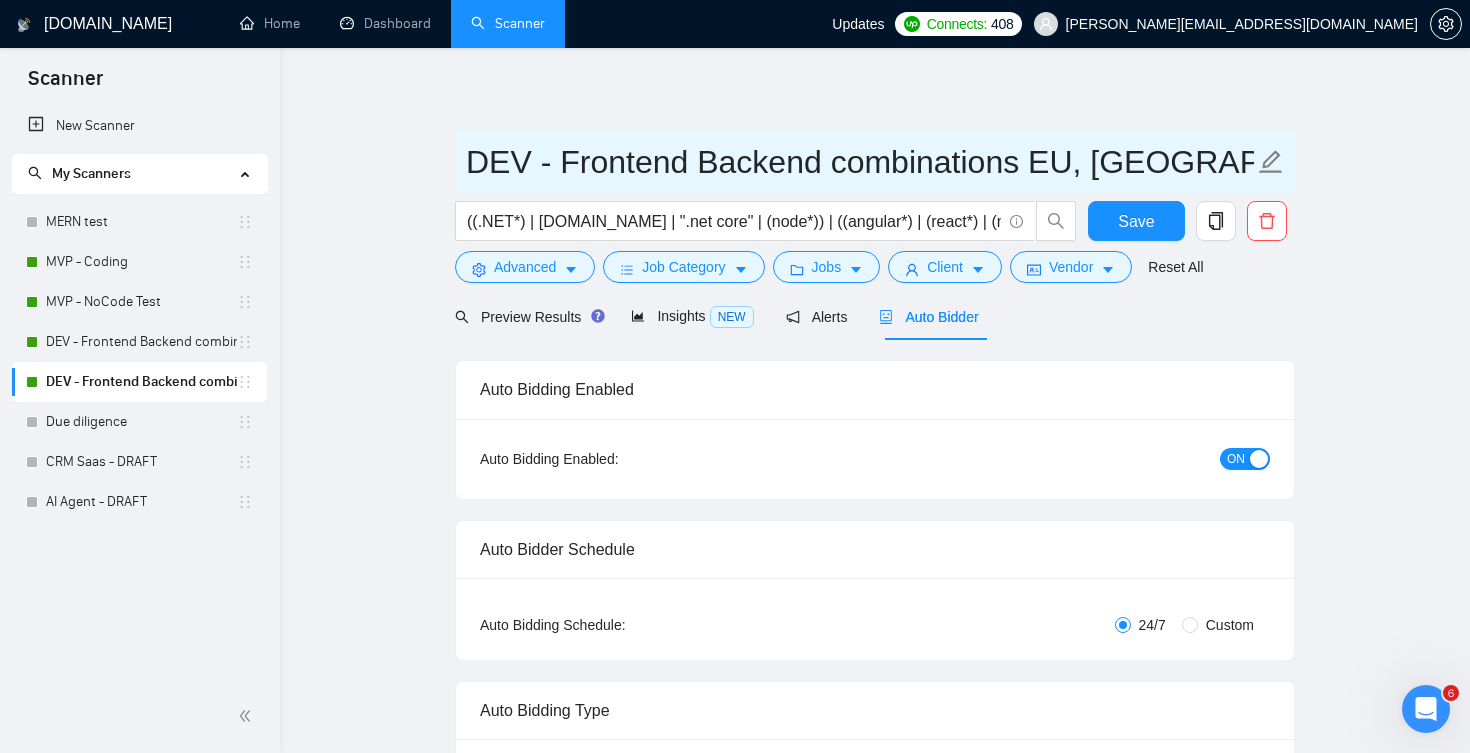 scroll, scrollTop: 0, scrollLeft: 0, axis: both 